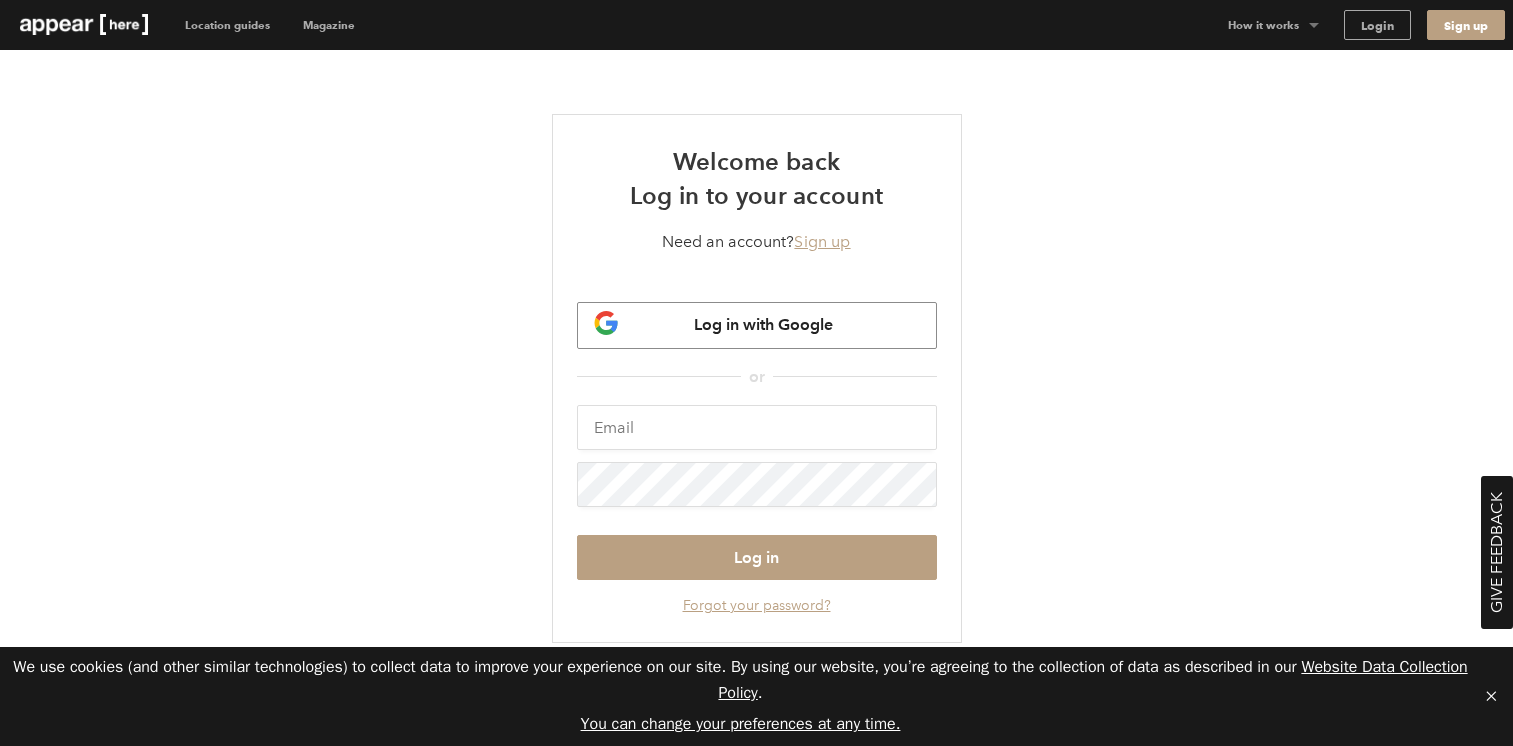 scroll, scrollTop: 0, scrollLeft: 0, axis: both 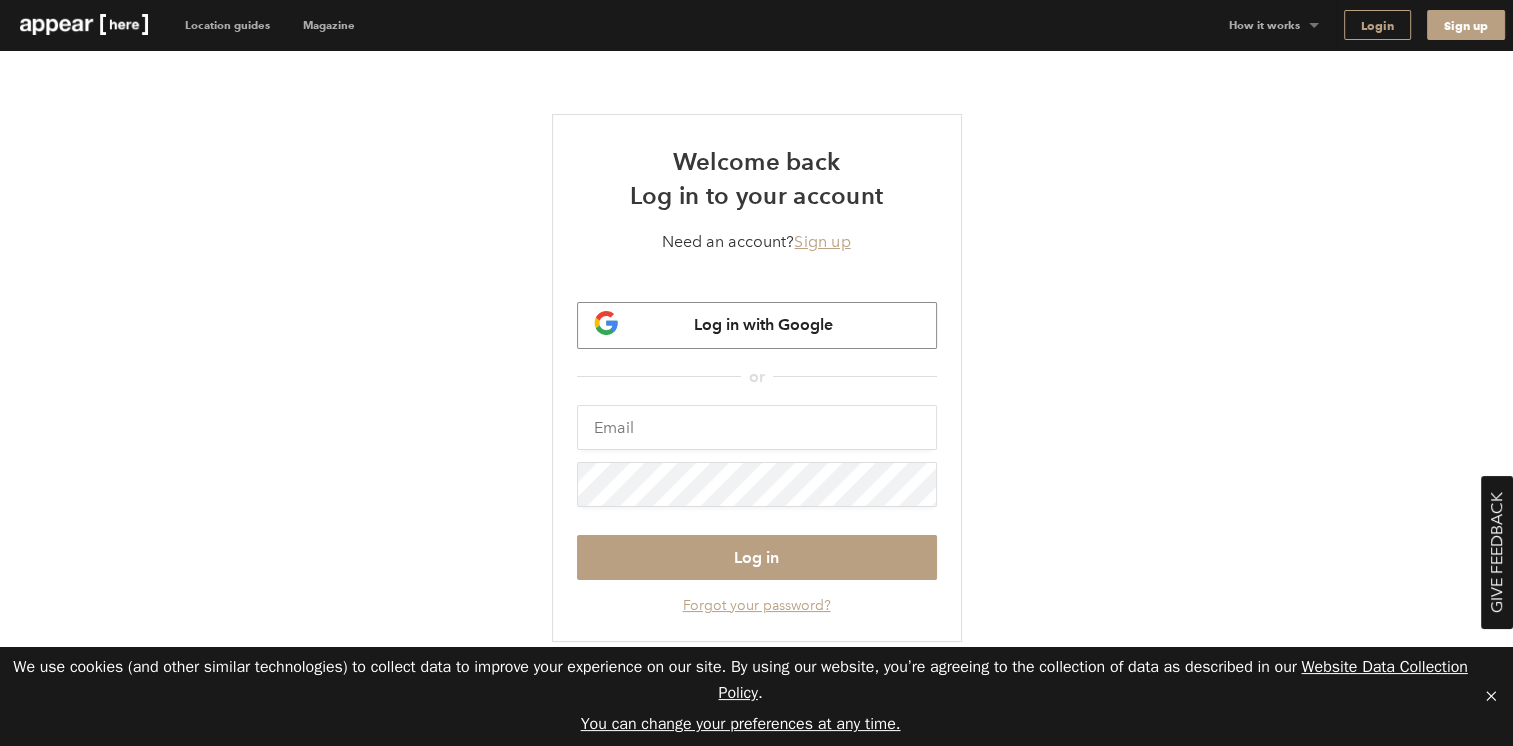 click on "Login" at bounding box center [1377, 25] 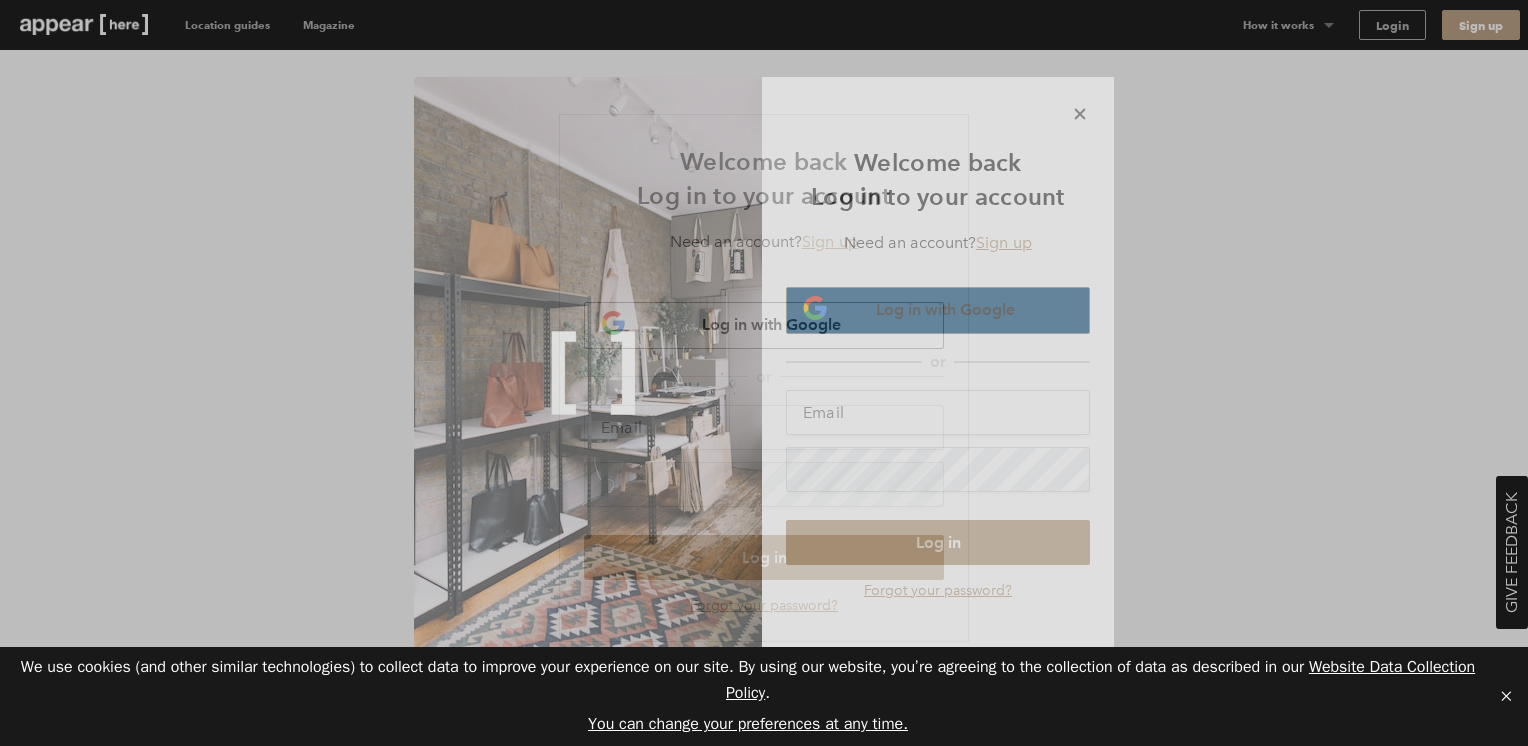 click on "Log in with Google" at bounding box center [945, 309] 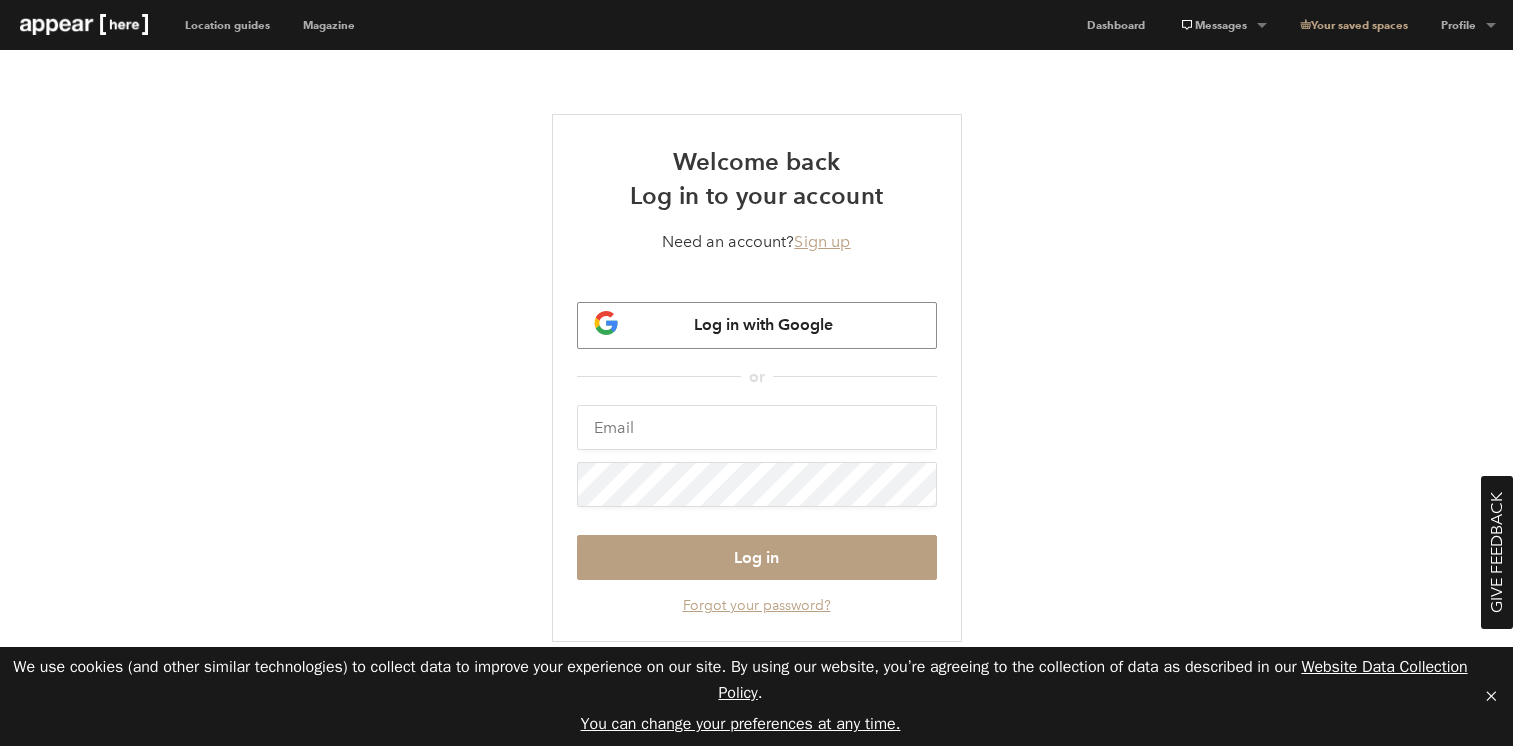 scroll, scrollTop: 0, scrollLeft: 0, axis: both 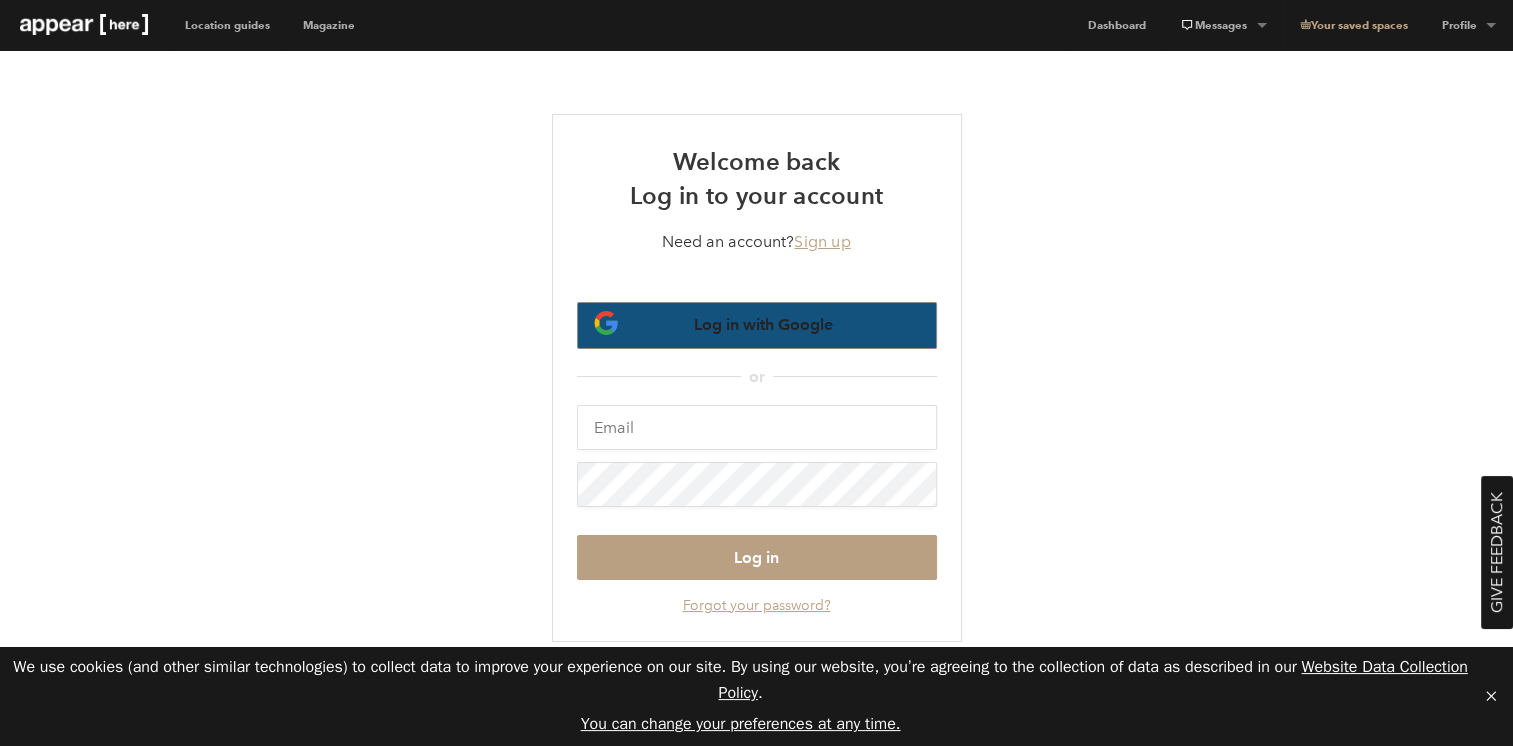 click on "Log in with Google" at bounding box center (763, 324) 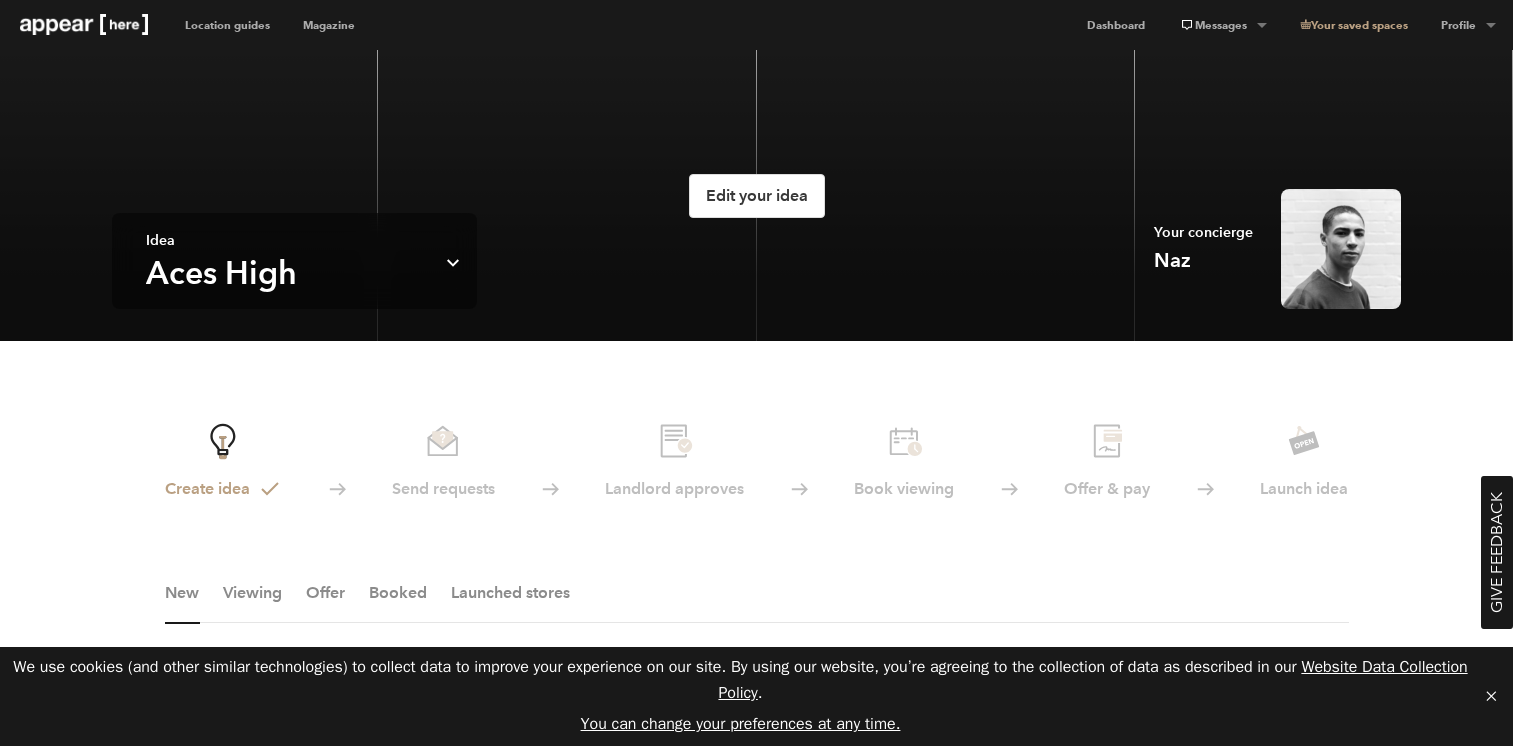 scroll, scrollTop: 0, scrollLeft: 0, axis: both 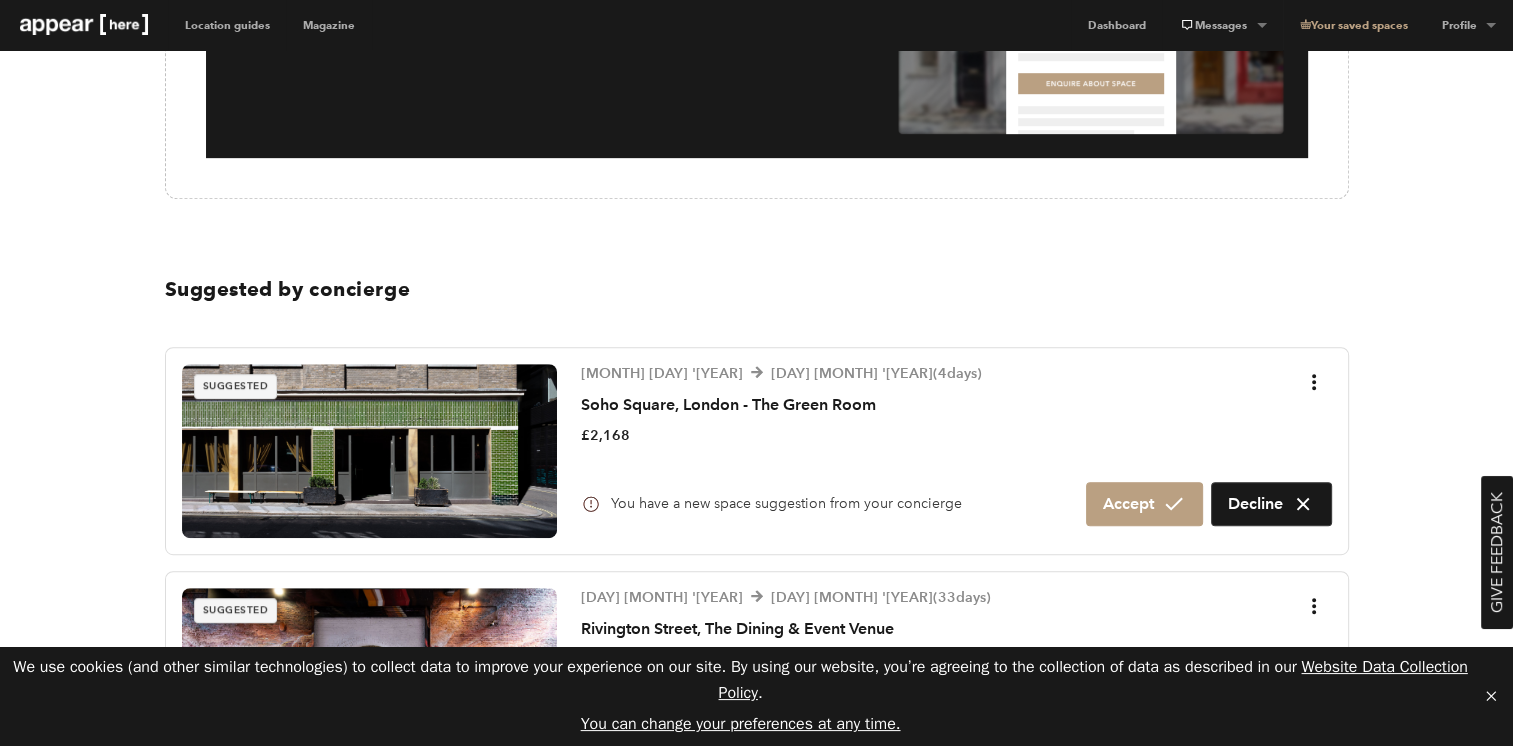 click on "You have a new space suggestion from your concierge" at bounding box center (786, 504) 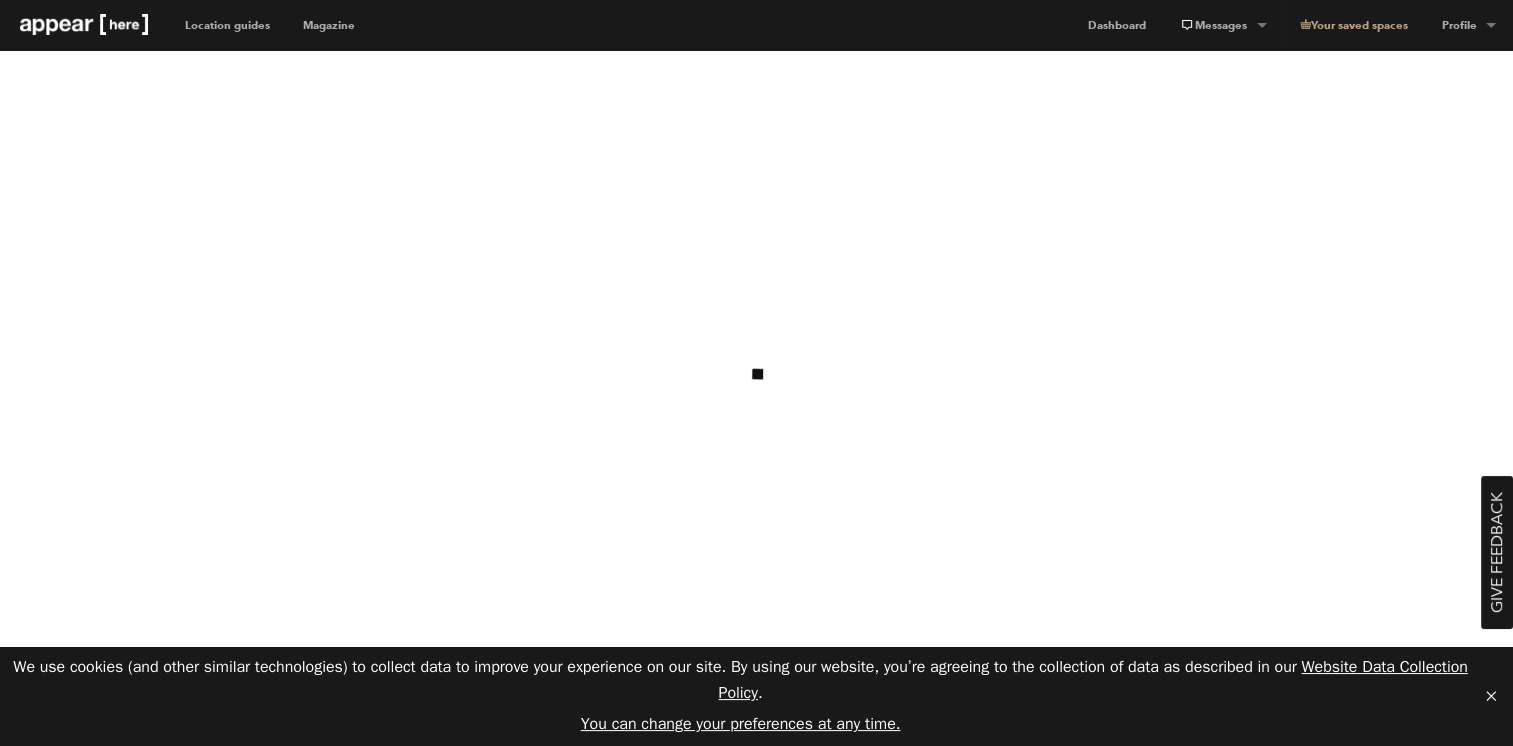 scroll, scrollTop: 0, scrollLeft: 0, axis: both 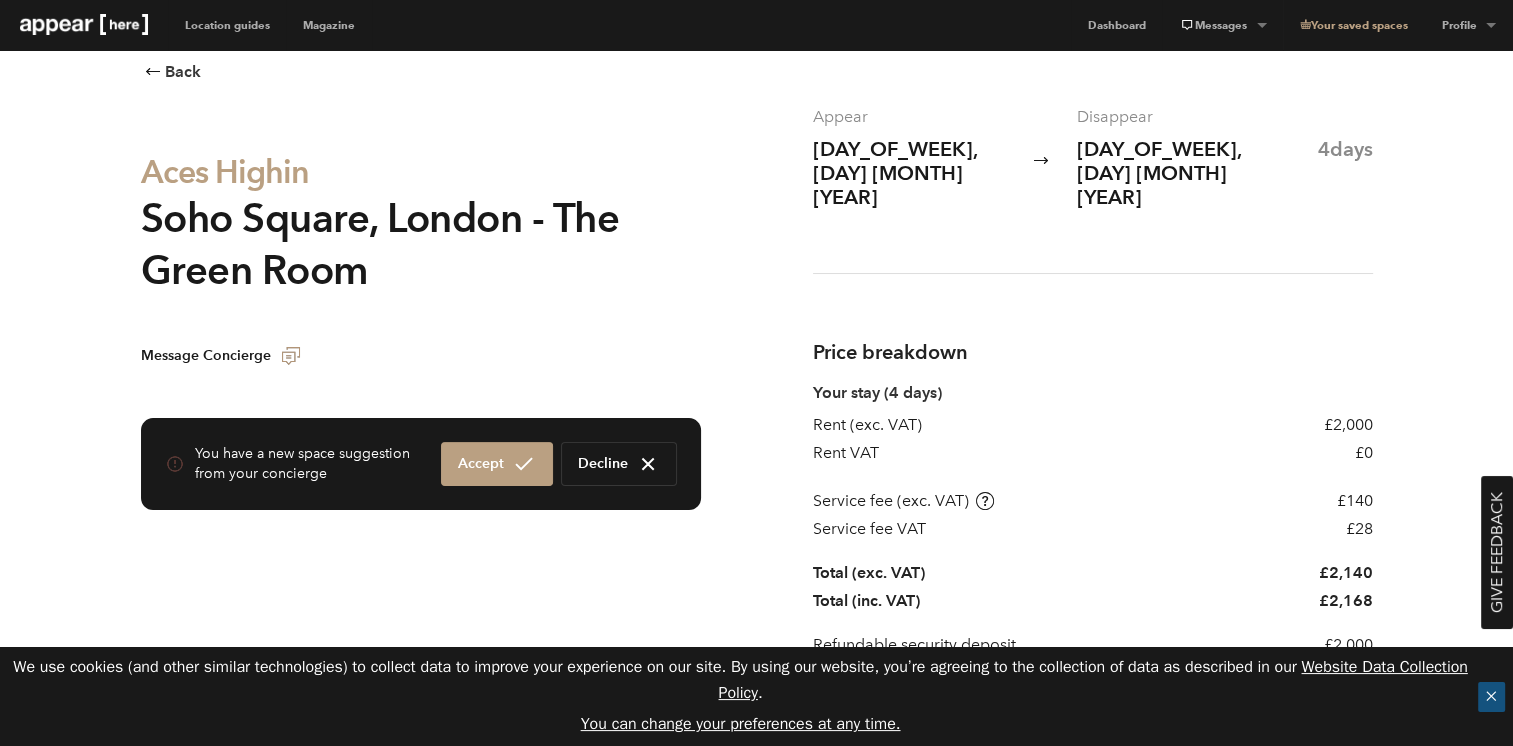 click on "✕" at bounding box center [1491, 697] 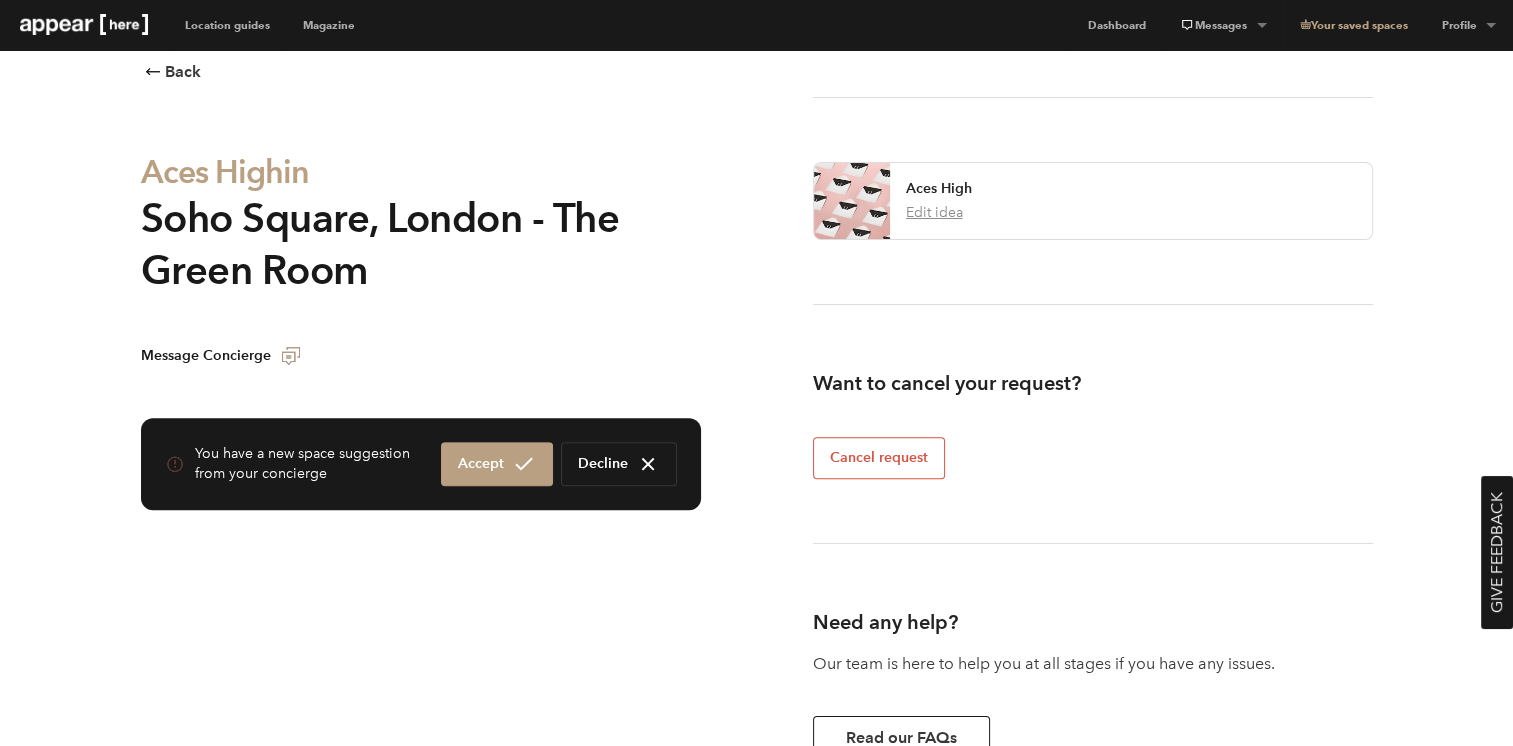 scroll, scrollTop: 0, scrollLeft: 0, axis: both 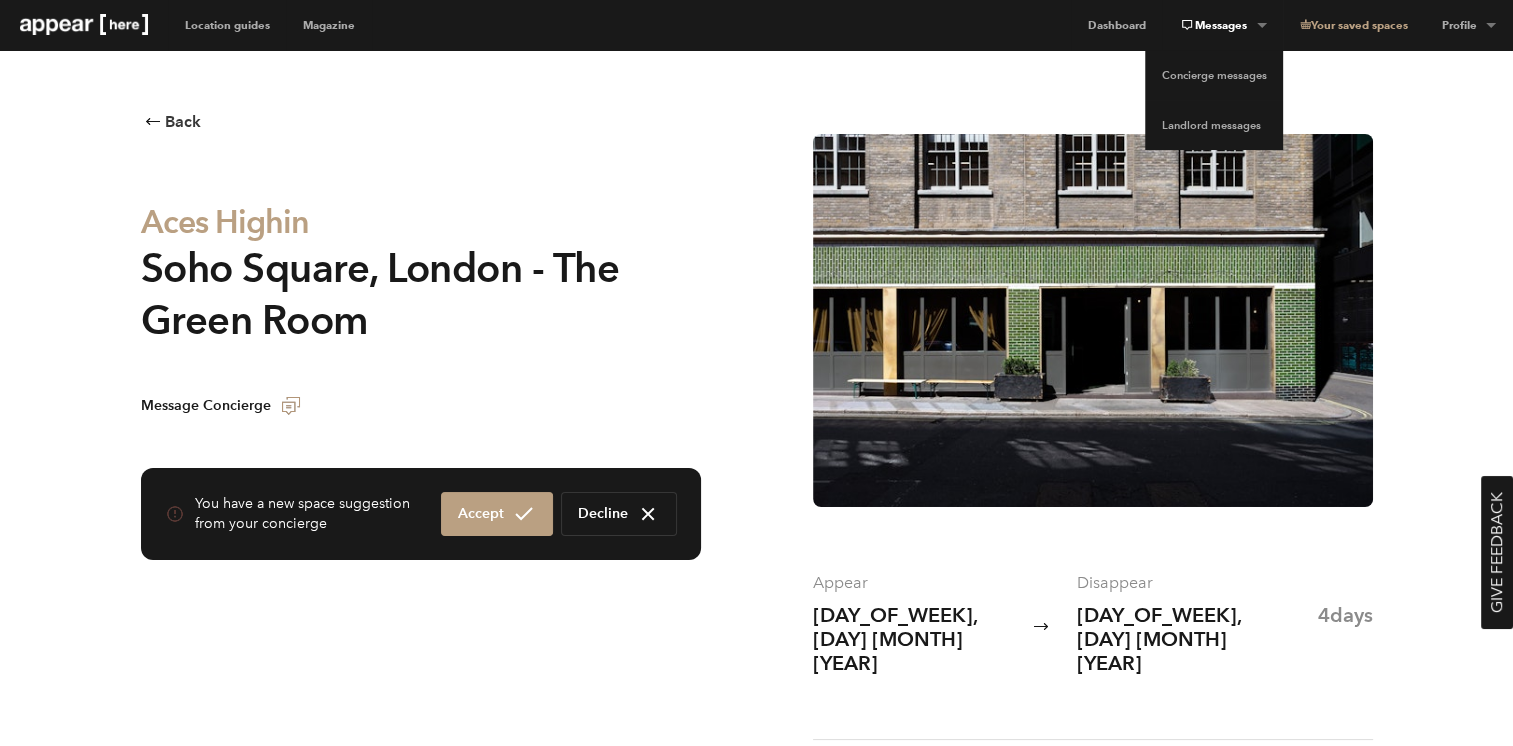 click on "Messages" at bounding box center [1222, 25] 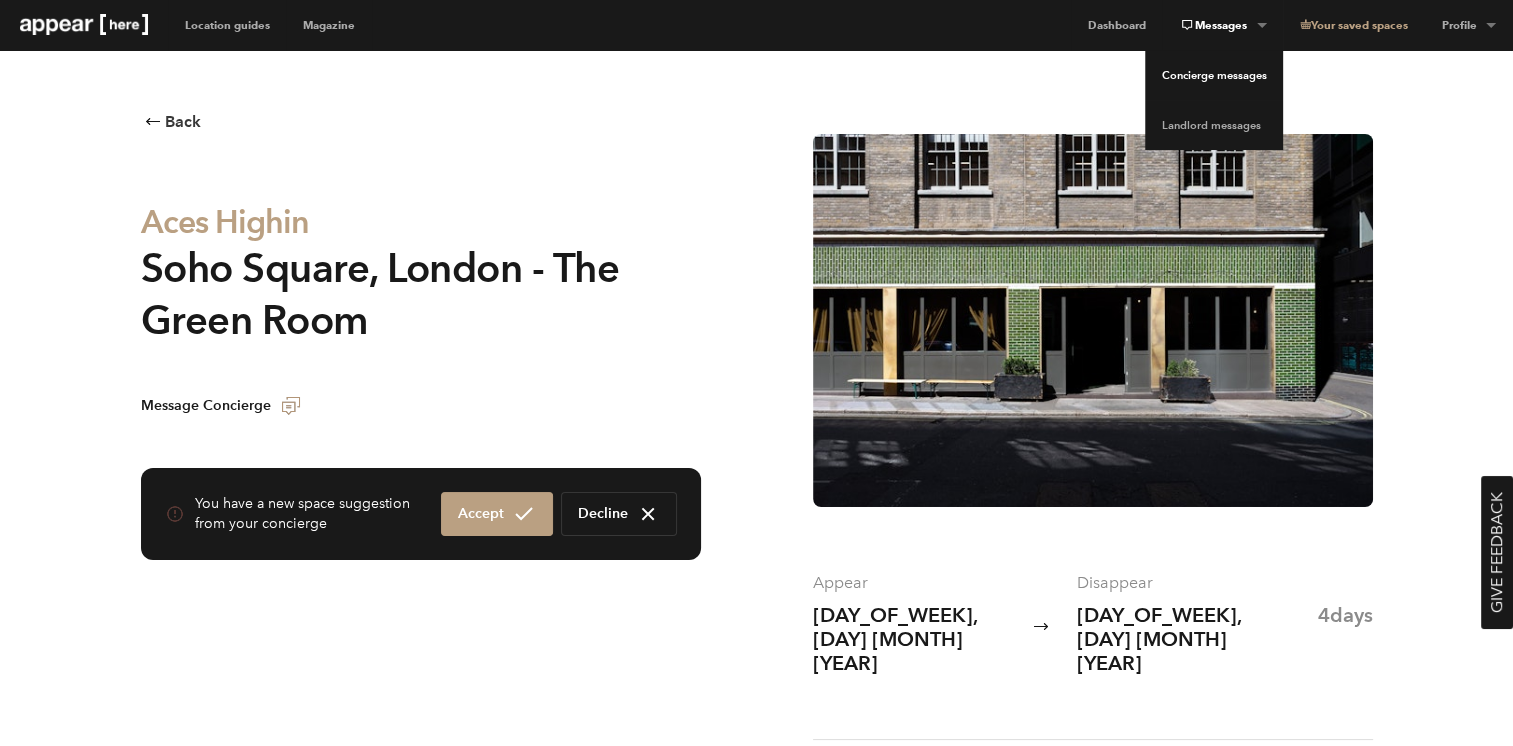 click on "Concierge messages" at bounding box center (1214, 75) 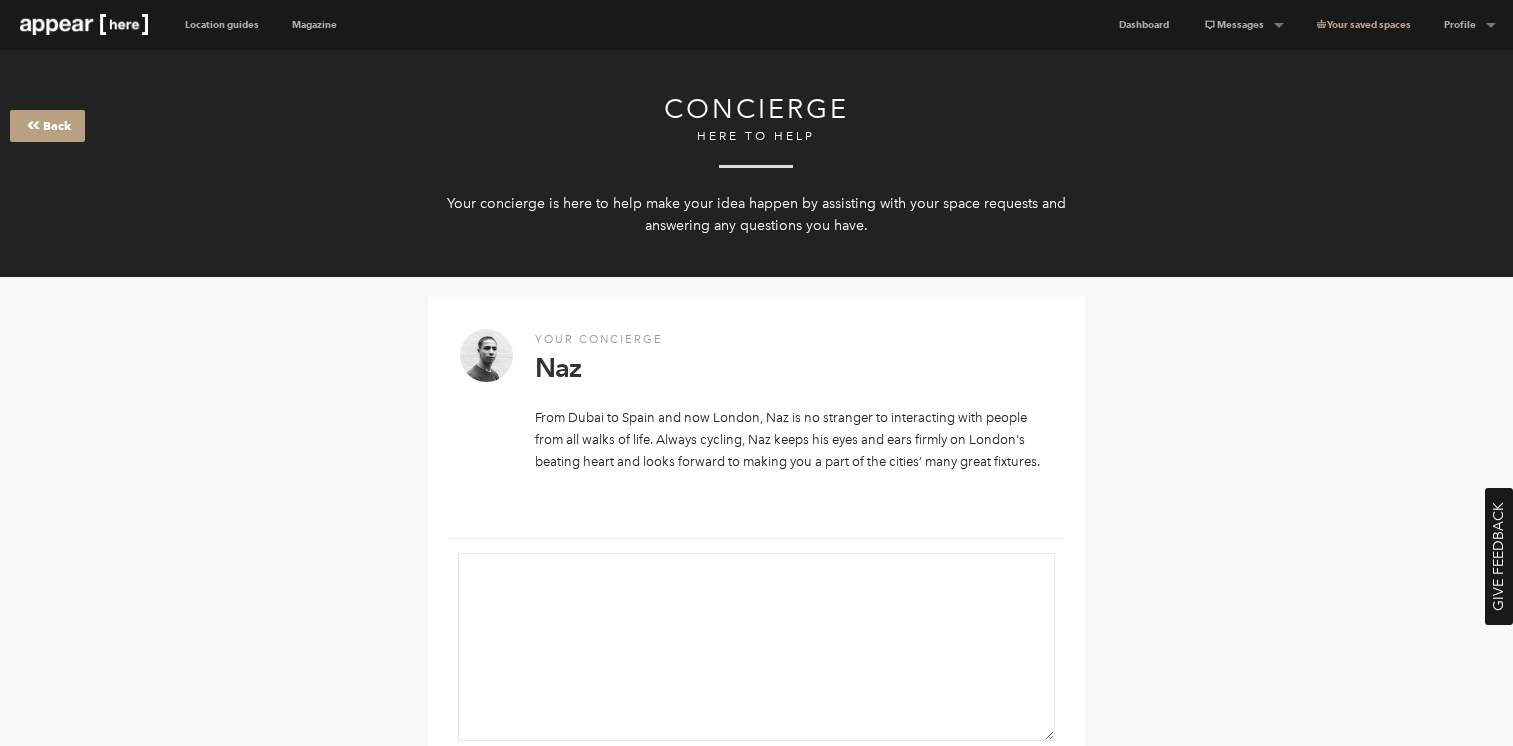 scroll, scrollTop: 0, scrollLeft: 0, axis: both 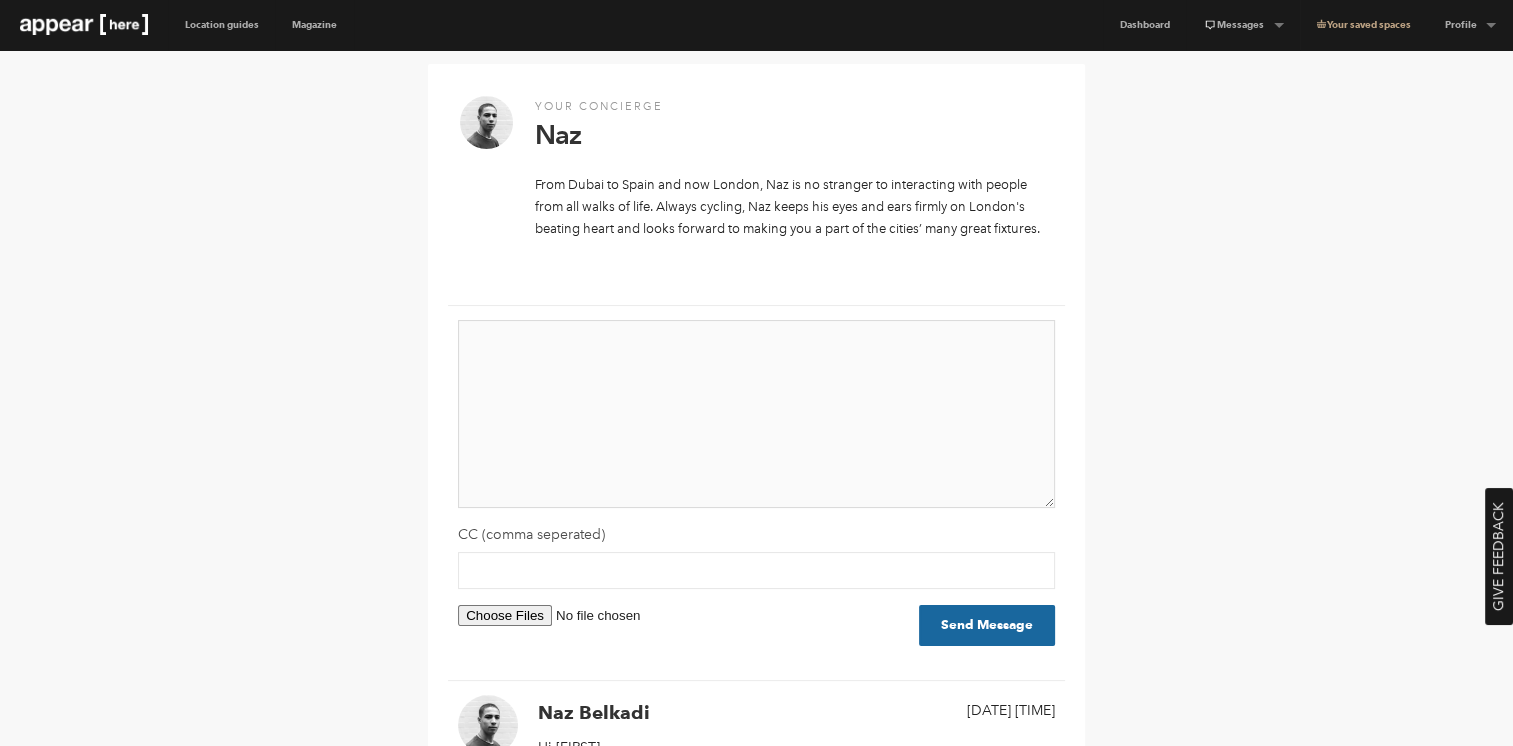 click at bounding box center [756, 414] 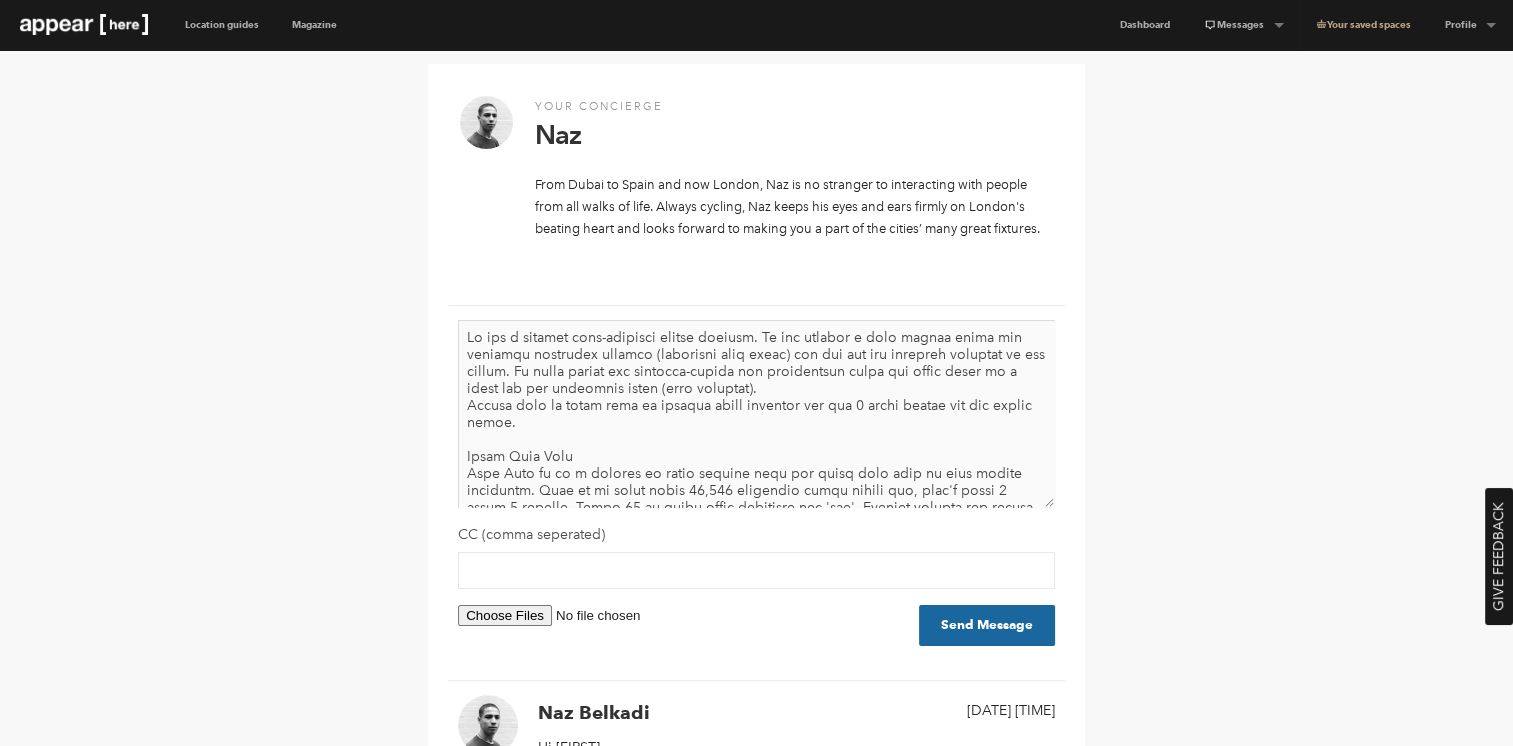 scroll, scrollTop: 513, scrollLeft: 0, axis: vertical 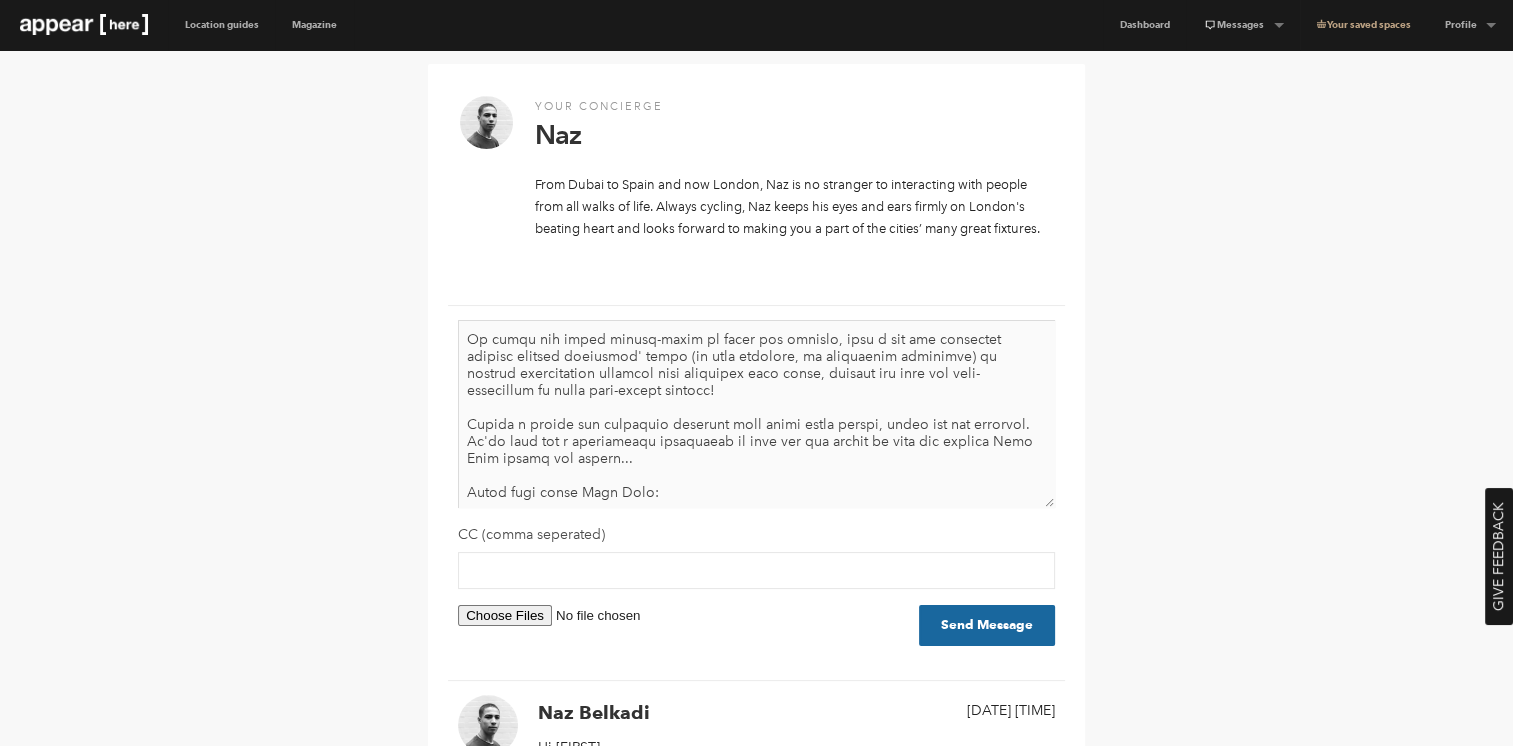 drag, startPoint x: 704, startPoint y: 500, endPoint x: 469, endPoint y: 475, distance: 236.32605 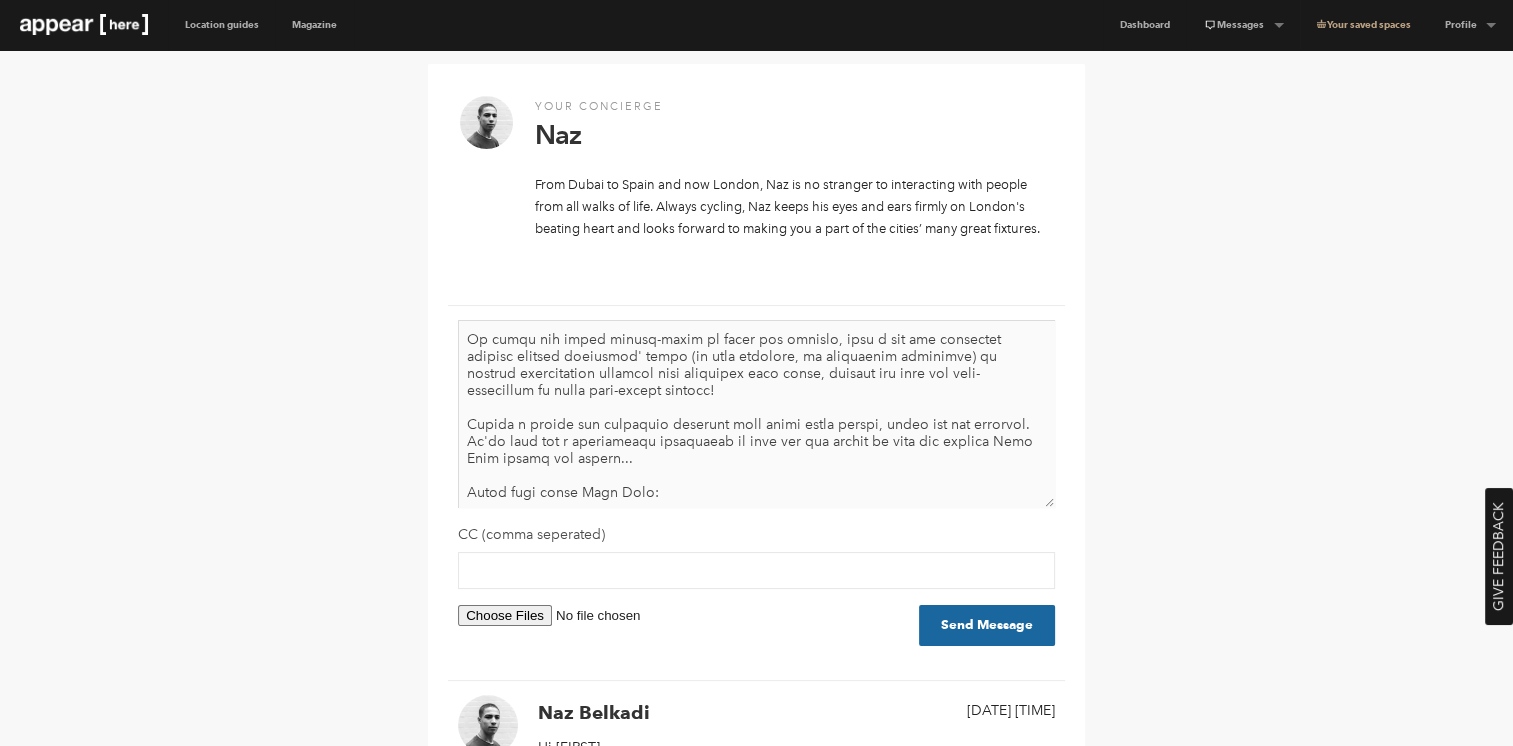 click at bounding box center (756, 414) 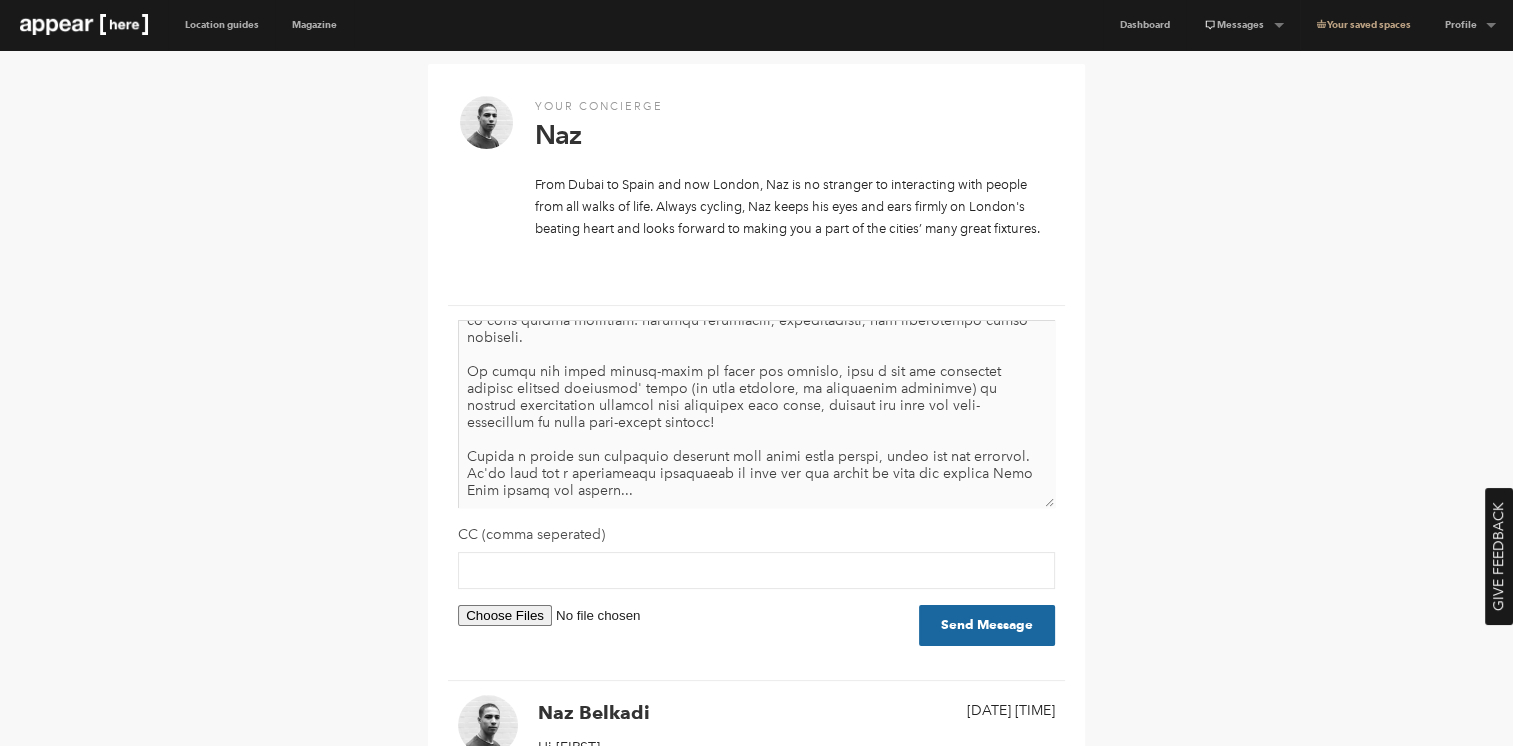 scroll, scrollTop: 268, scrollLeft: 0, axis: vertical 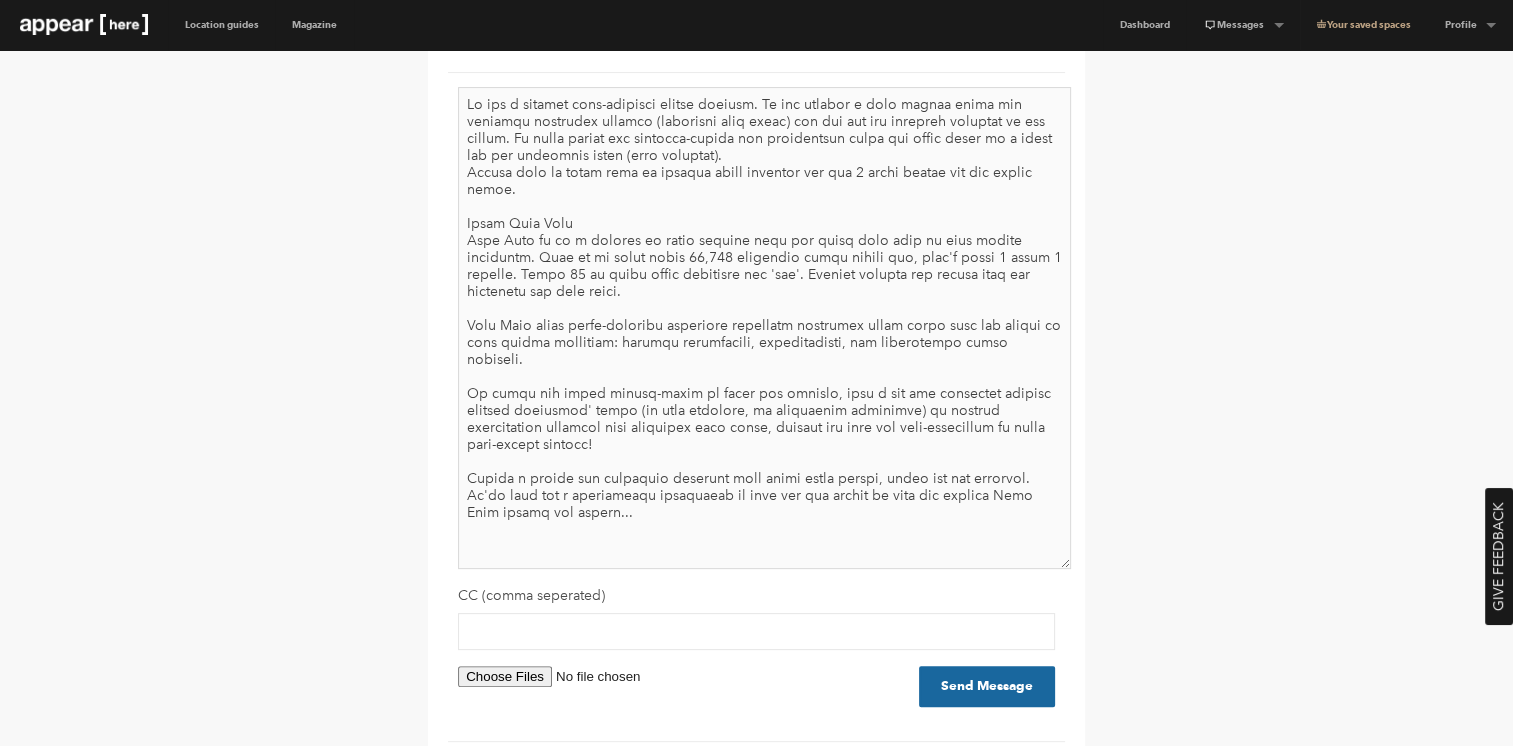 drag, startPoint x: 1048, startPoint y: 266, endPoint x: 1065, endPoint y: 562, distance: 296.48776 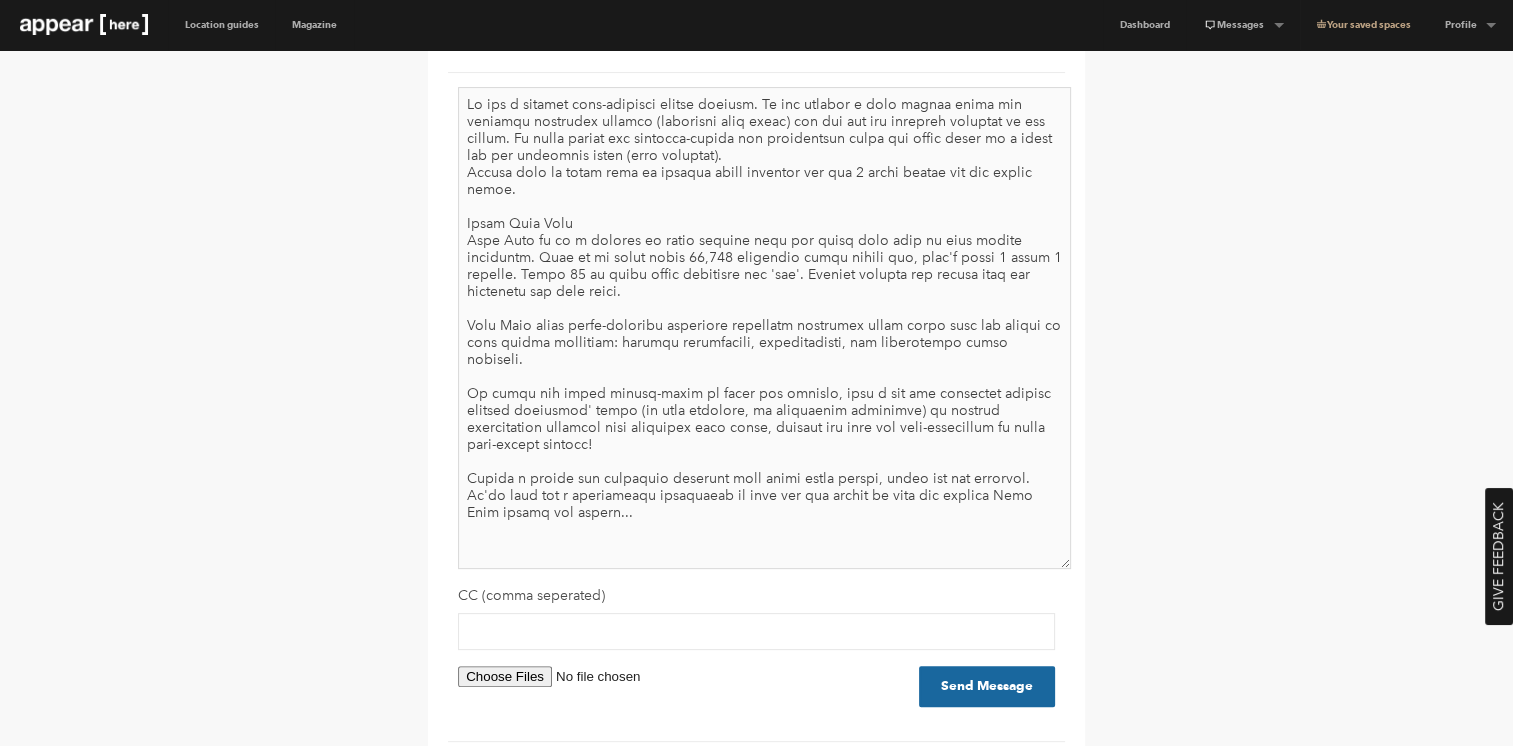click at bounding box center [764, 328] 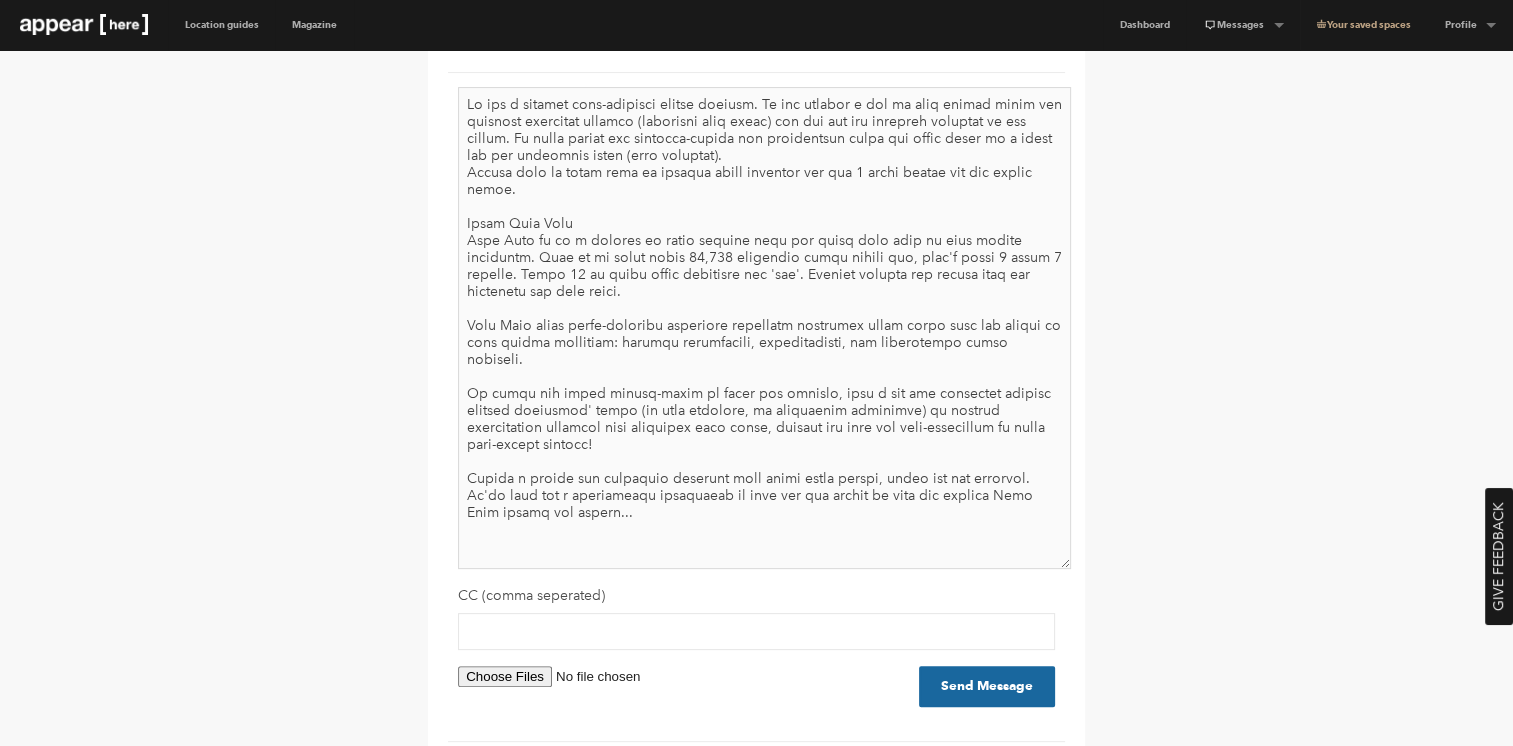drag, startPoint x: 553, startPoint y: 169, endPoint x: 792, endPoint y: 156, distance: 239.3533 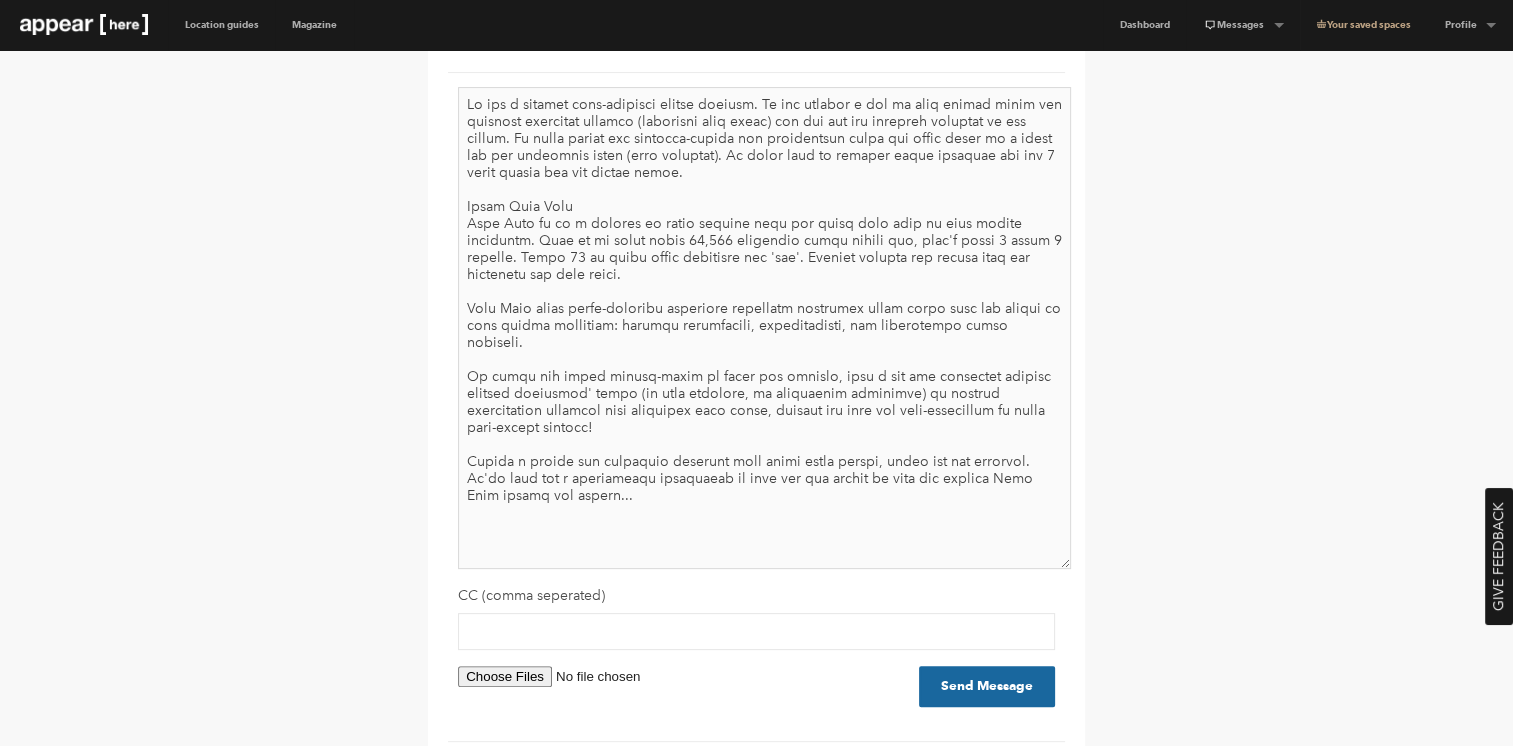 click at bounding box center (764, 328) 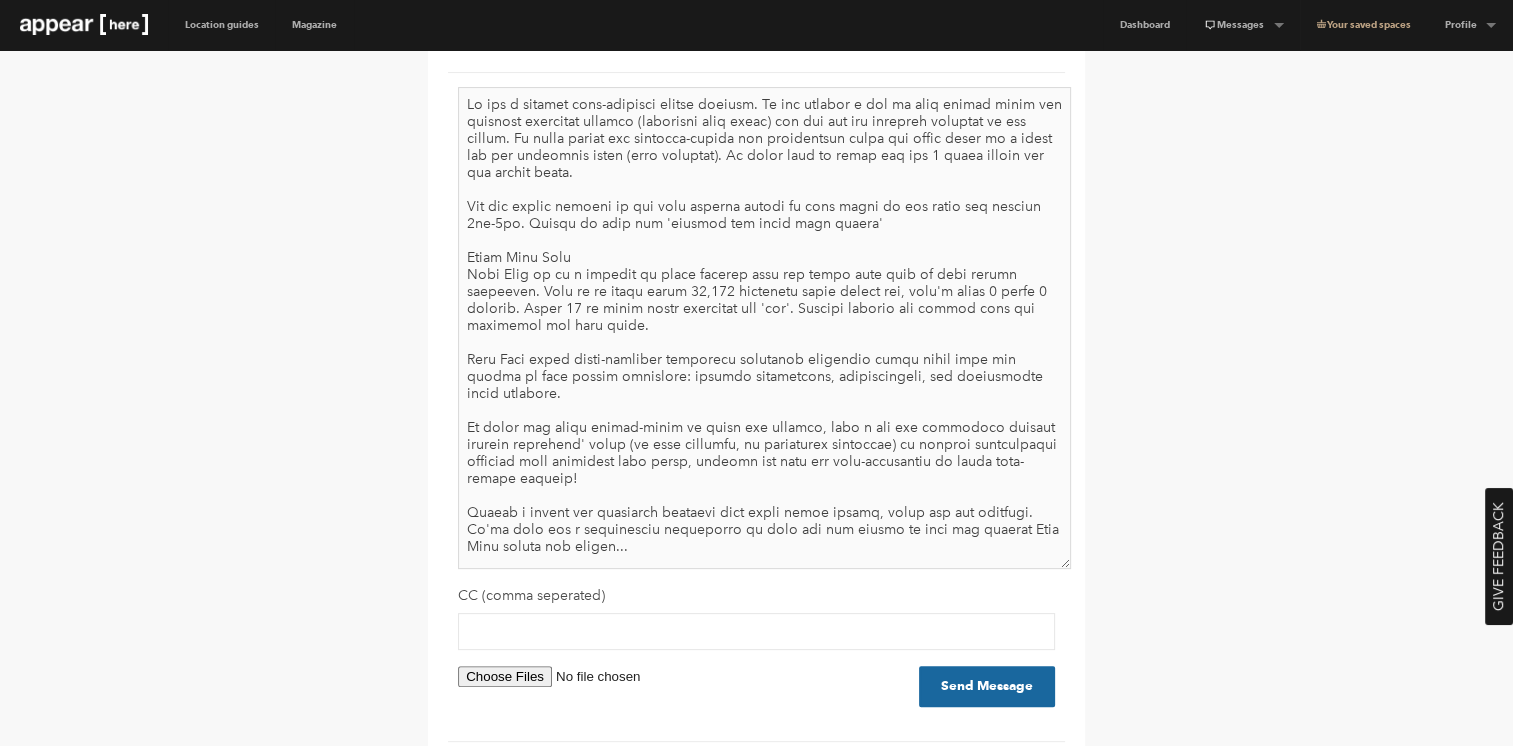 click at bounding box center [764, 328] 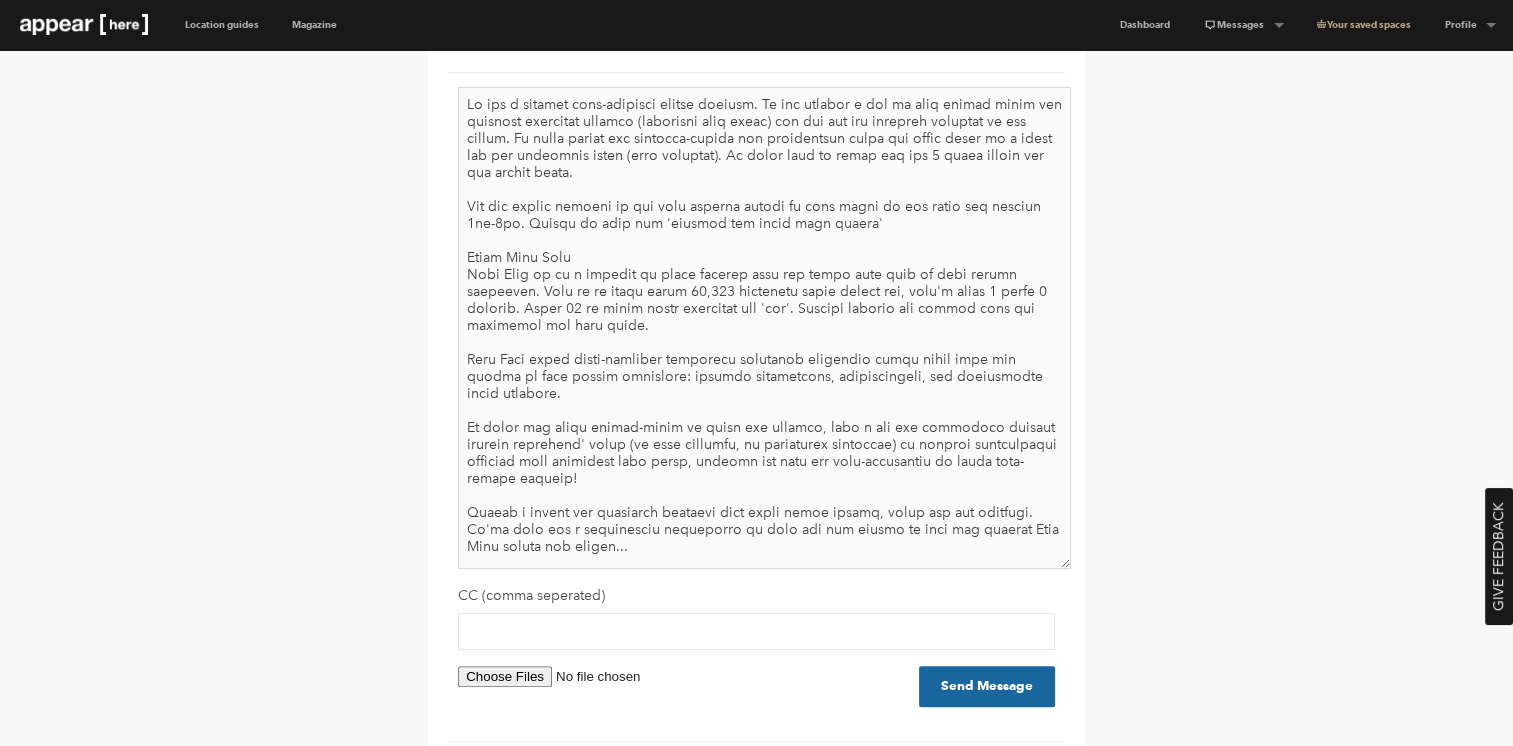 click at bounding box center [764, 328] 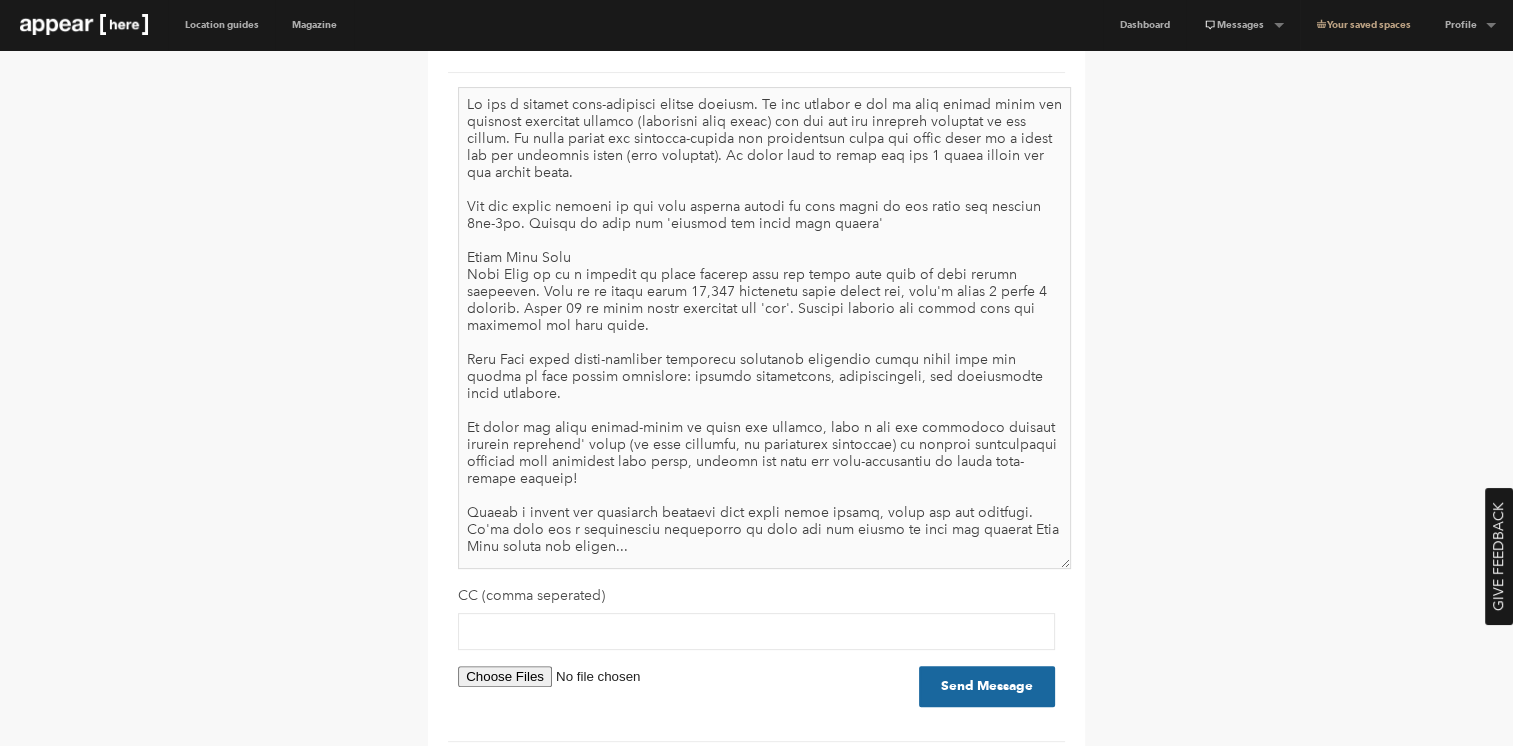 click at bounding box center [764, 328] 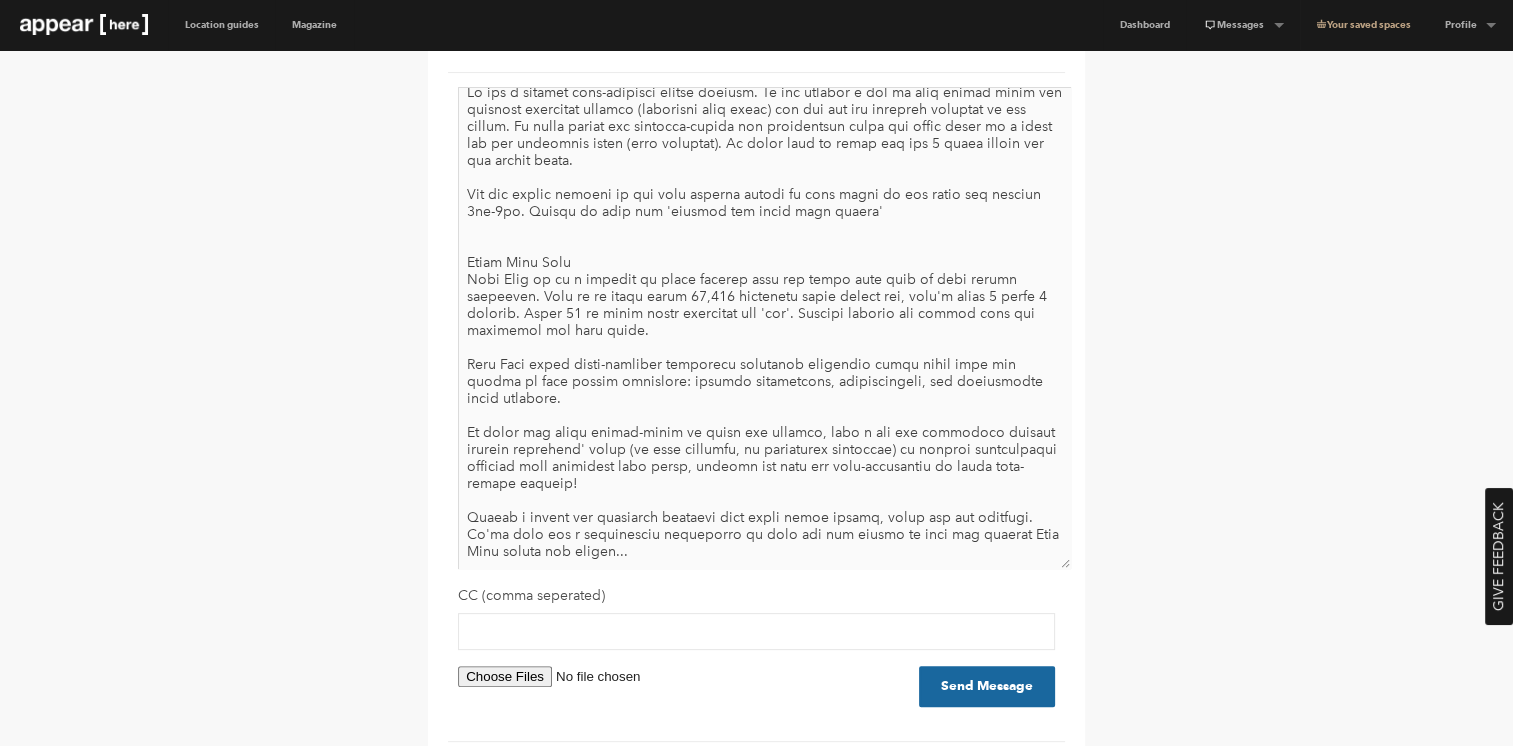 scroll, scrollTop: 22, scrollLeft: 0, axis: vertical 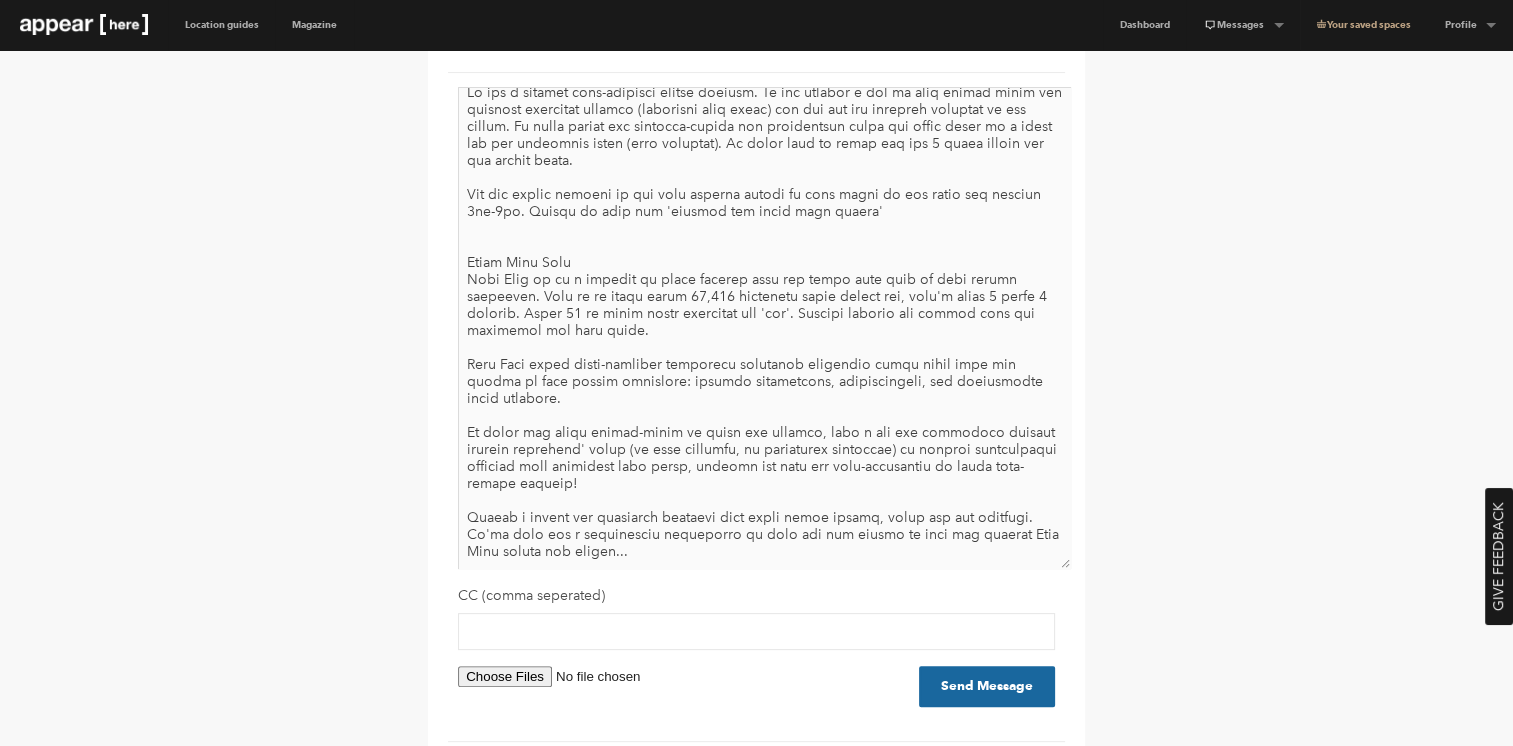 click on "Your concierge
Naz
From Dubai to Spain and now London, Naz is no stranger to interacting with people from all walks of life. Always cycling, Naz keeps his eyes and ears firmly on London's beating heart and looks forward to making you a part of the cities’ many great fixtures.
CC (comma seperated) Send Message Attachments will not be included inline. 7 July 2025 09:08 Naz Belkadi Hi Jo,
I've attached the Soho Square location to reach out to the landlord, can you provide some details on what you intend to do in the space?
Best,
Naz 6 July 2025 22:27 Jo Living i would like to inquire about Soho Square, London - The Green Room for 9-12 september please 26 March 2025 11:27 Naz Belkadi 26 March 2025 11:06 Jo Living 25 March 2025 17:22 Naz Belkadi Hi Jo,
The landlord for the Industrial Retail Space would like to know if you would be hosting Aces High in this space, let me know your thoughts.
Best,
Naz 25 March 2025 17:03 Naz Belkadi 25 March 2025 16:57 Jo Living   Load more" at bounding box center (757, 1417) 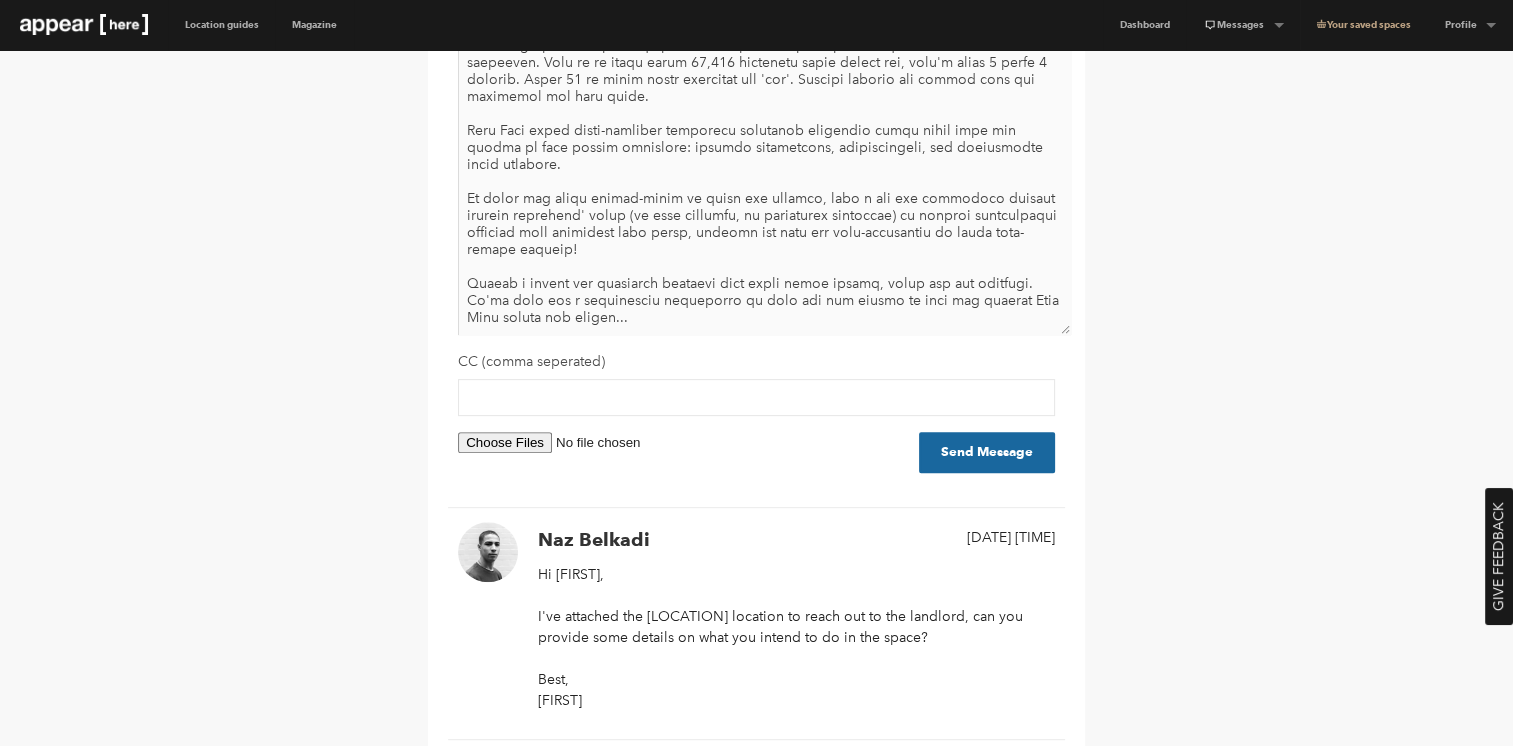 type on "We are a startup team-building events company. We are hosting a run of free taster event for selected potential clients (corporate city firms) who may buy our workshop packages in the future. We teach skills for decision-making and negotiation using the poker table as a proxy for the boardroom table (zero gambling). We would like to bring our own 2 poker tables for the taster event.
Can you please confirm we can host evening events at this venue as the hours are showing 8am-5pm. Though it does say 'perfect for after dark events'
About Aces High
Aces High is on a mission to equip leaders with the tools they need to make better decisions. Each of us makes about 35,000 decisions every single day, that's about 1 every 2 seconds. About 70 of these daily decisions are 'big'. Nothing impacts the future like the decisions you make today.
Aces High offer poker-inspired immersive corporate workshops equip teams with the stills to make better decisions: through negotiation, communication, and performance under p..." 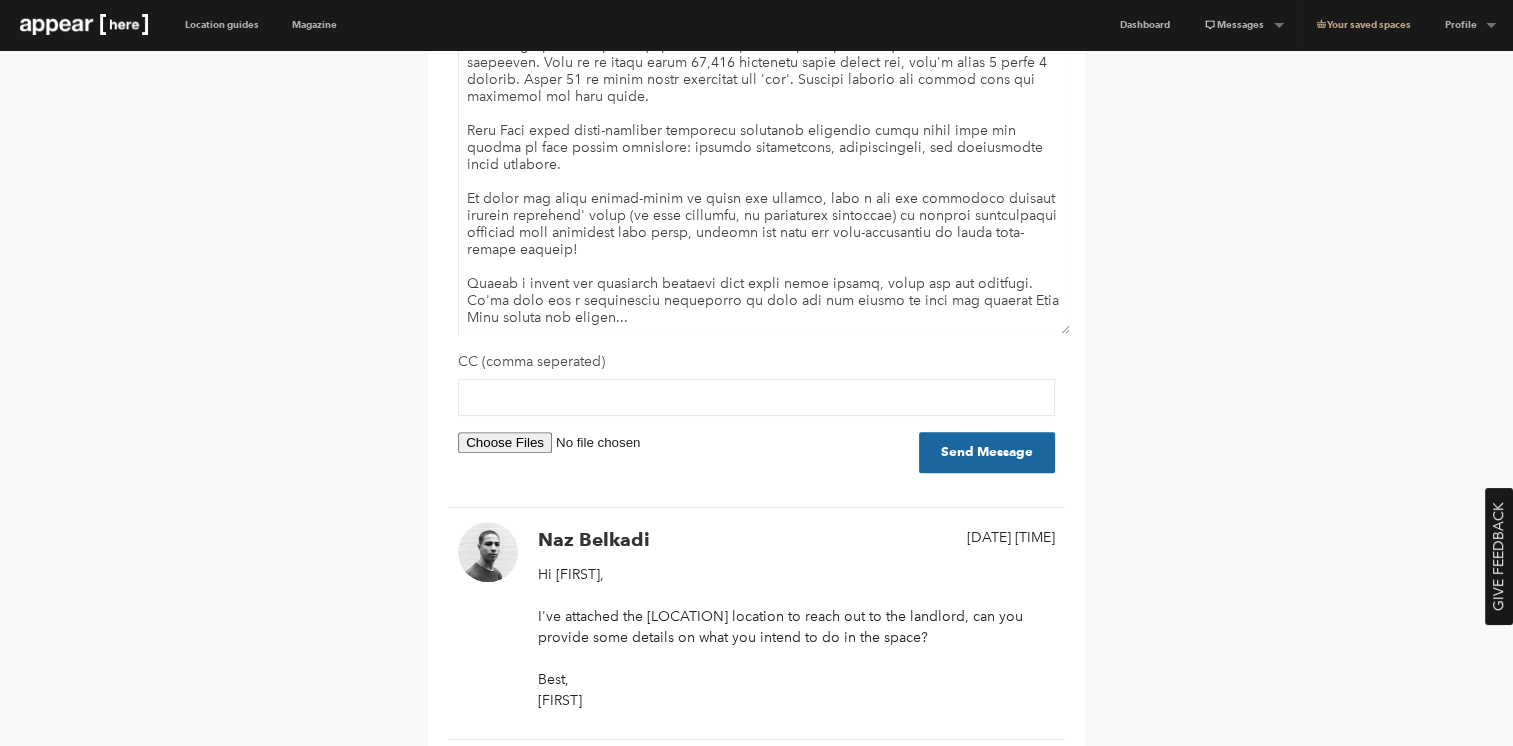 click at bounding box center [584, 442] 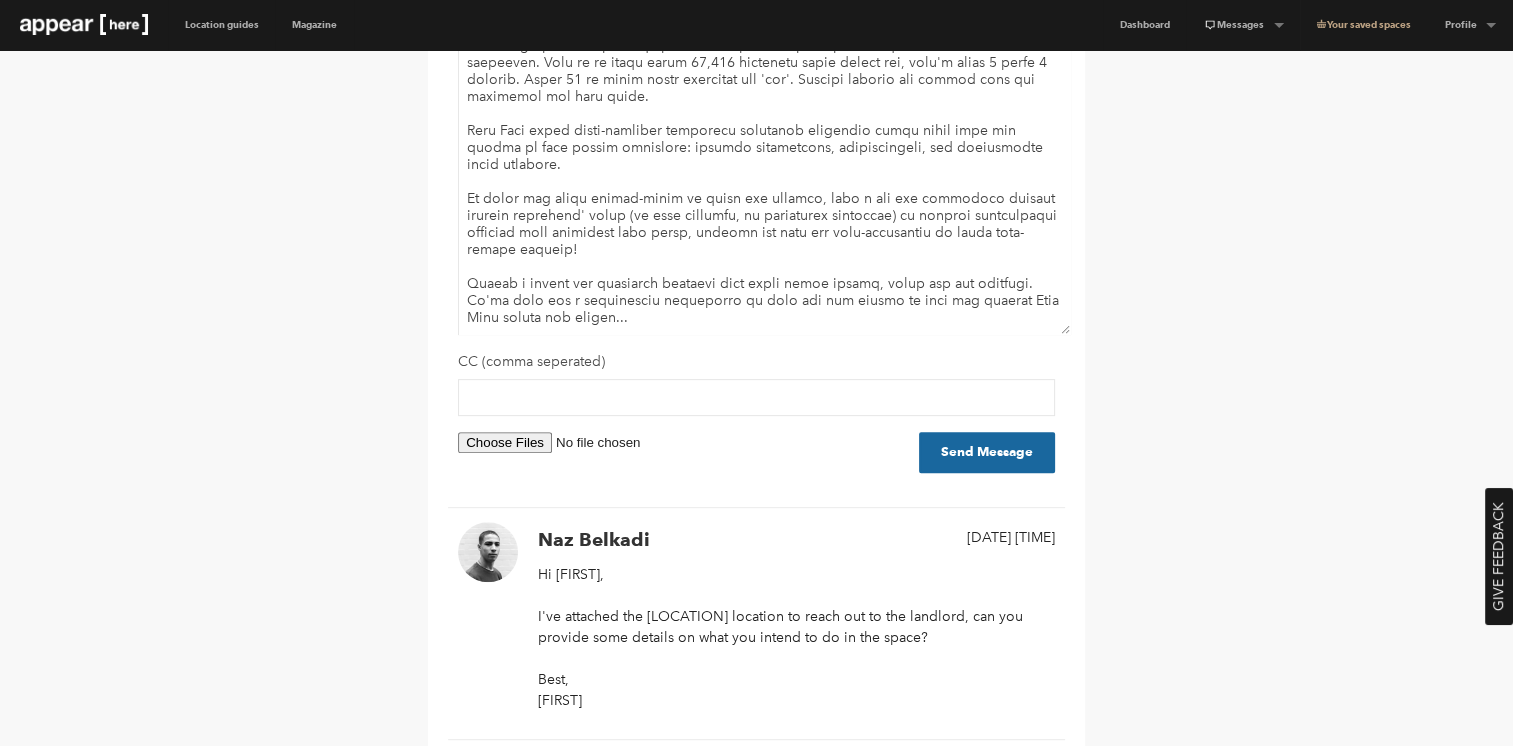 type on "C:\fakepath\Aces High Offer.pdf" 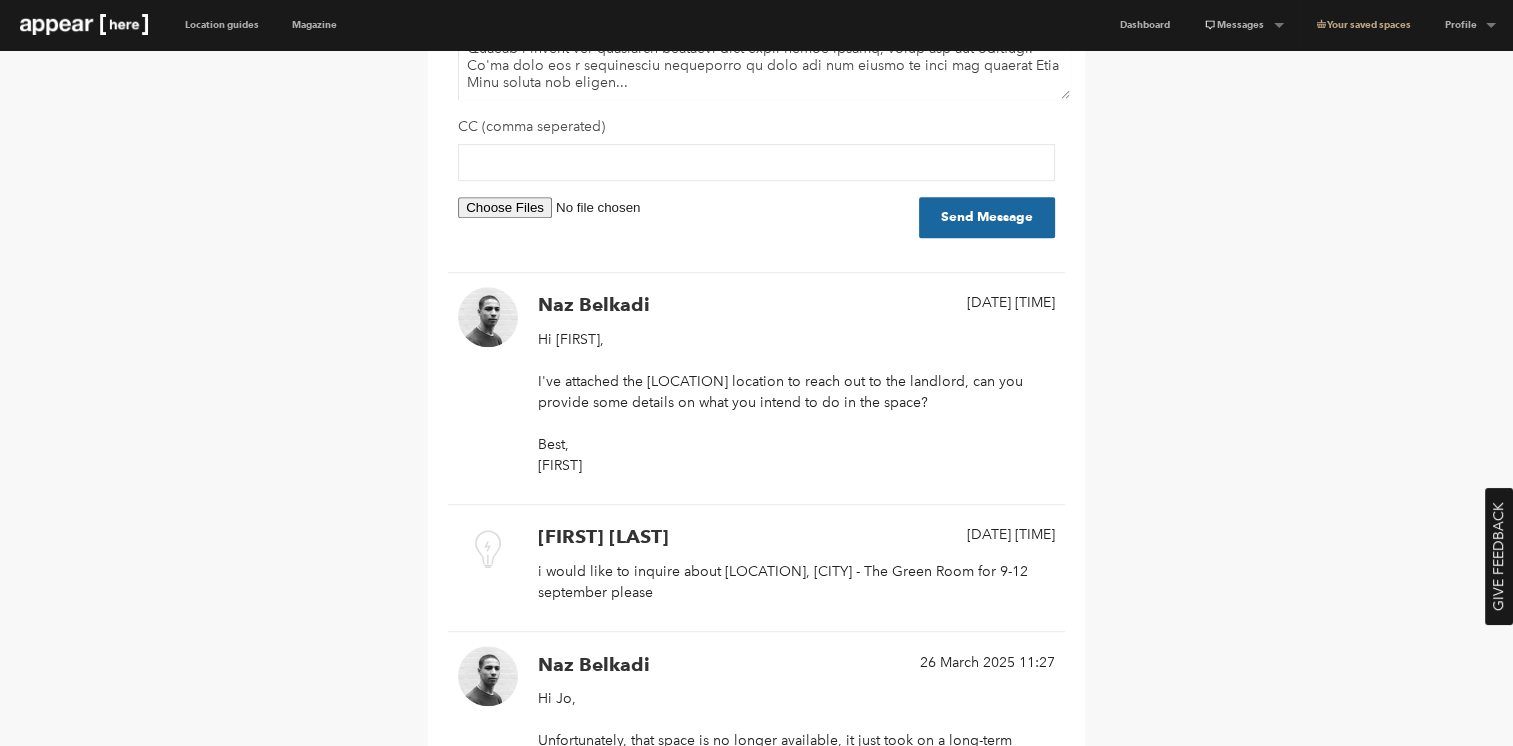 scroll, scrollTop: 700, scrollLeft: 0, axis: vertical 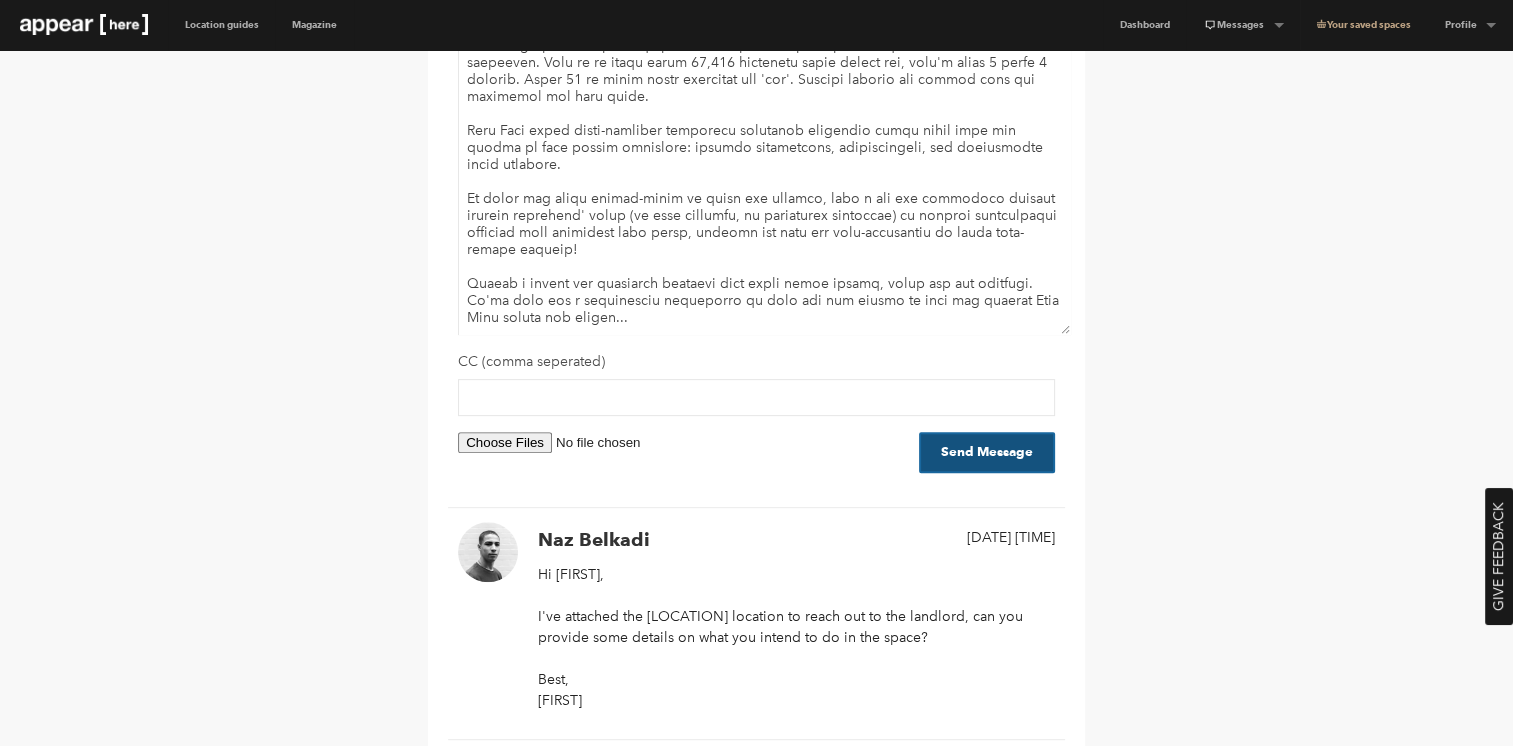 click on "Send Message" at bounding box center (987, 452) 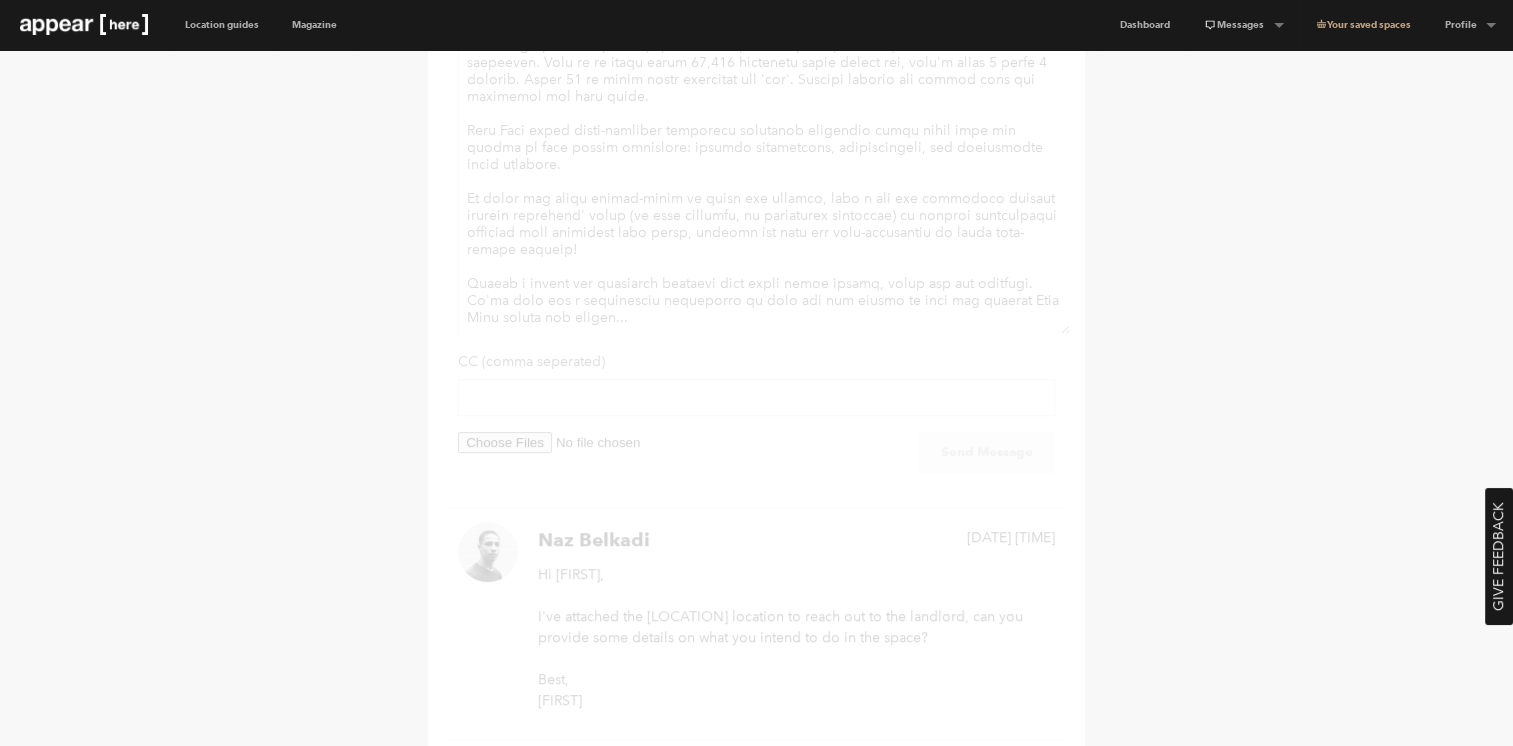 scroll, scrollTop: 0, scrollLeft: 0, axis: both 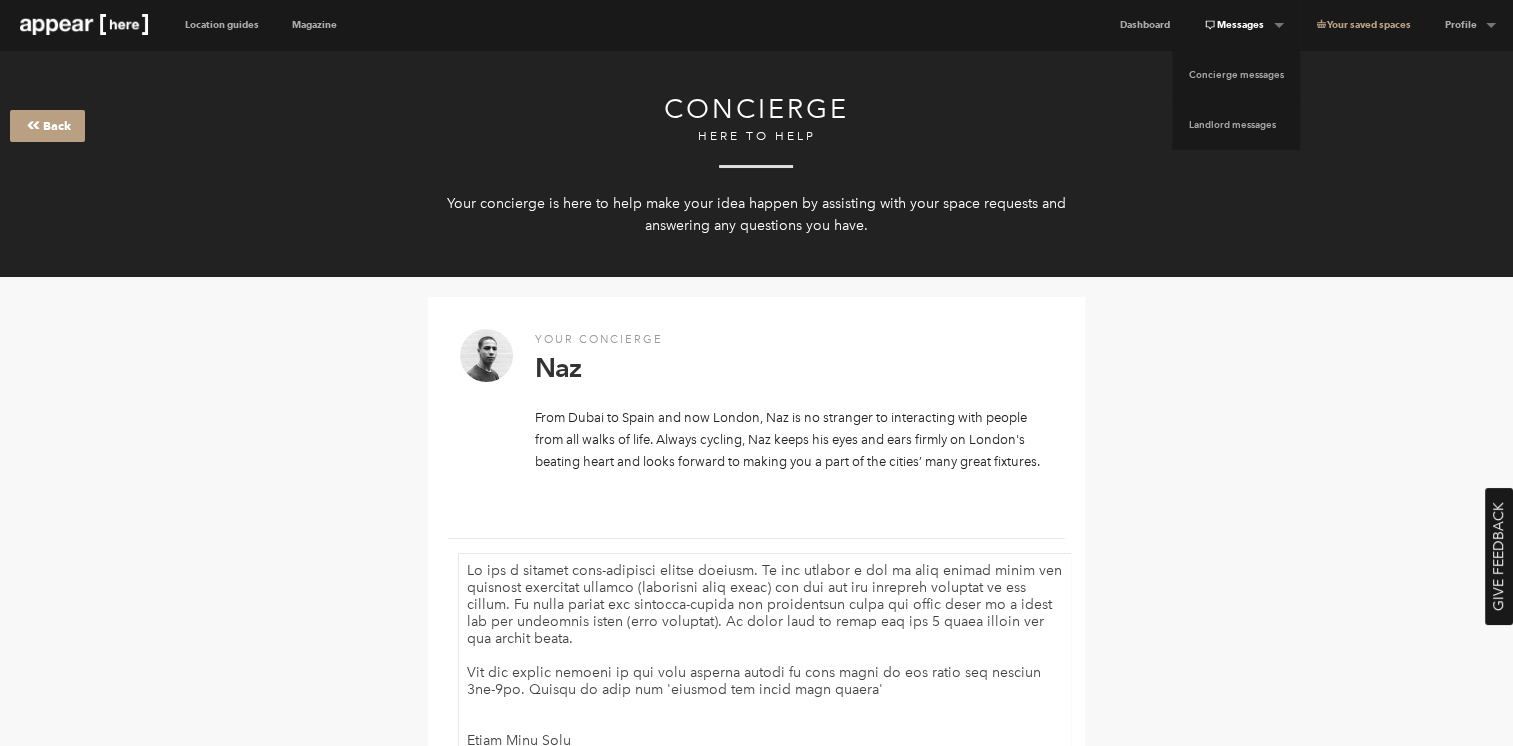 click on "Messages" at bounding box center [1243, 25] 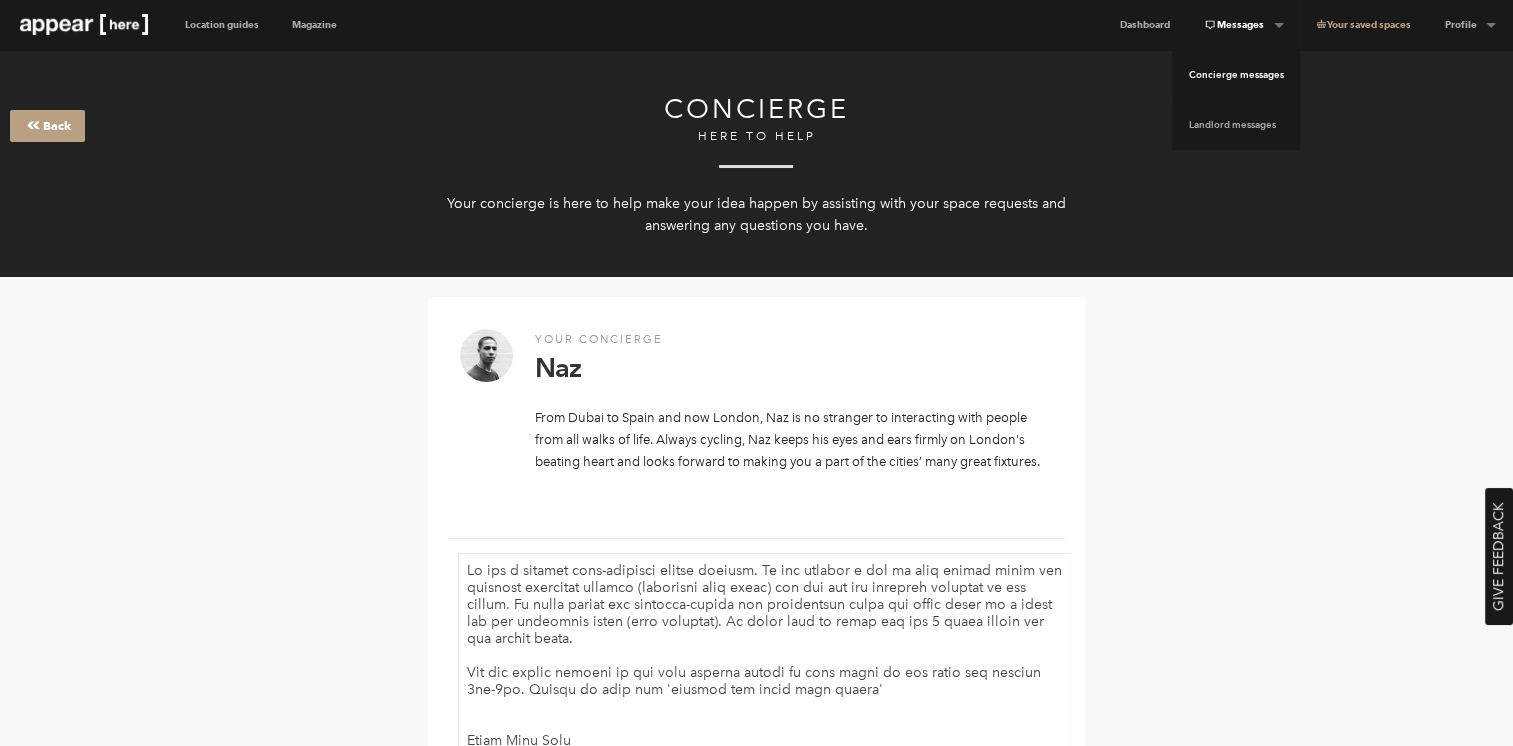 click on "Concierge messages" at bounding box center [1236, 75] 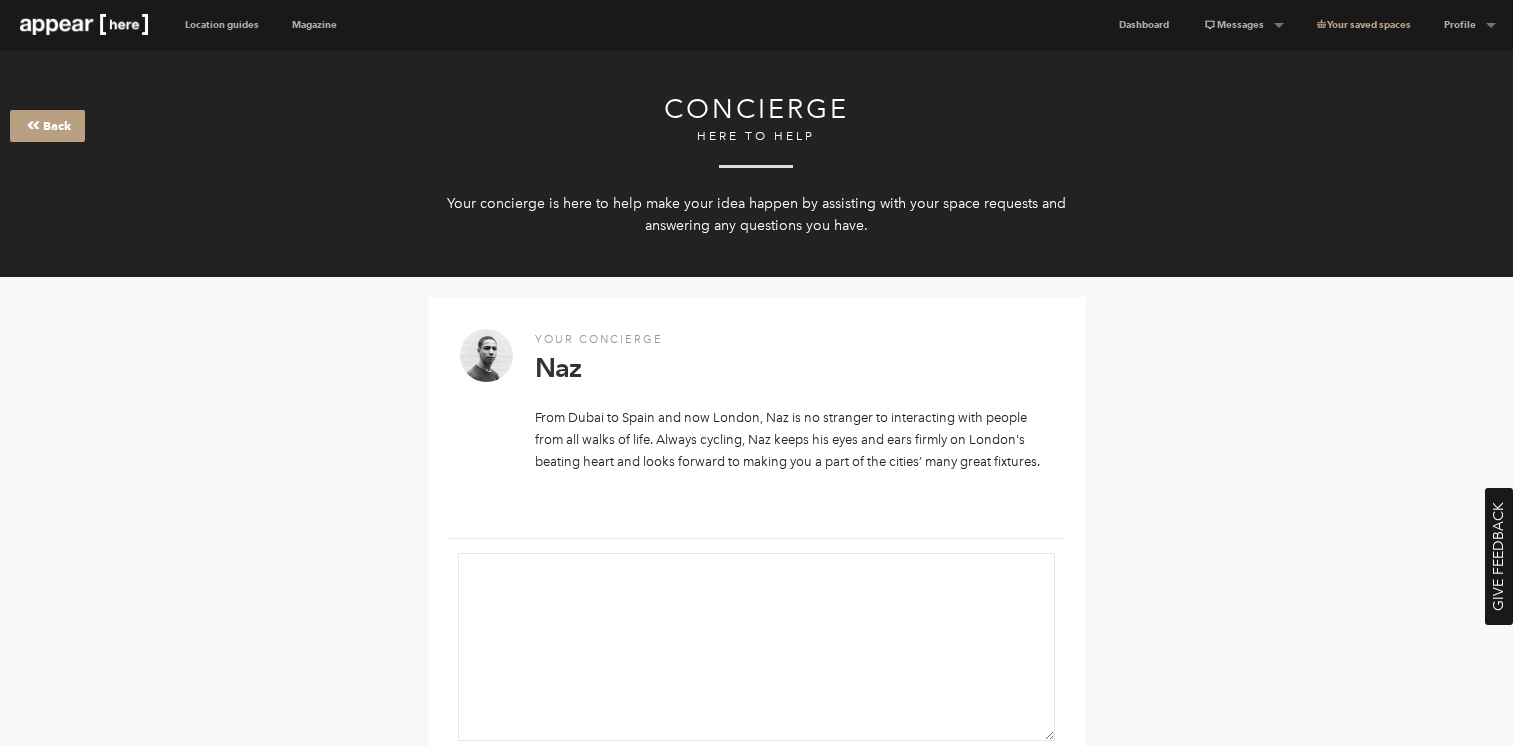 scroll, scrollTop: 0, scrollLeft: 0, axis: both 